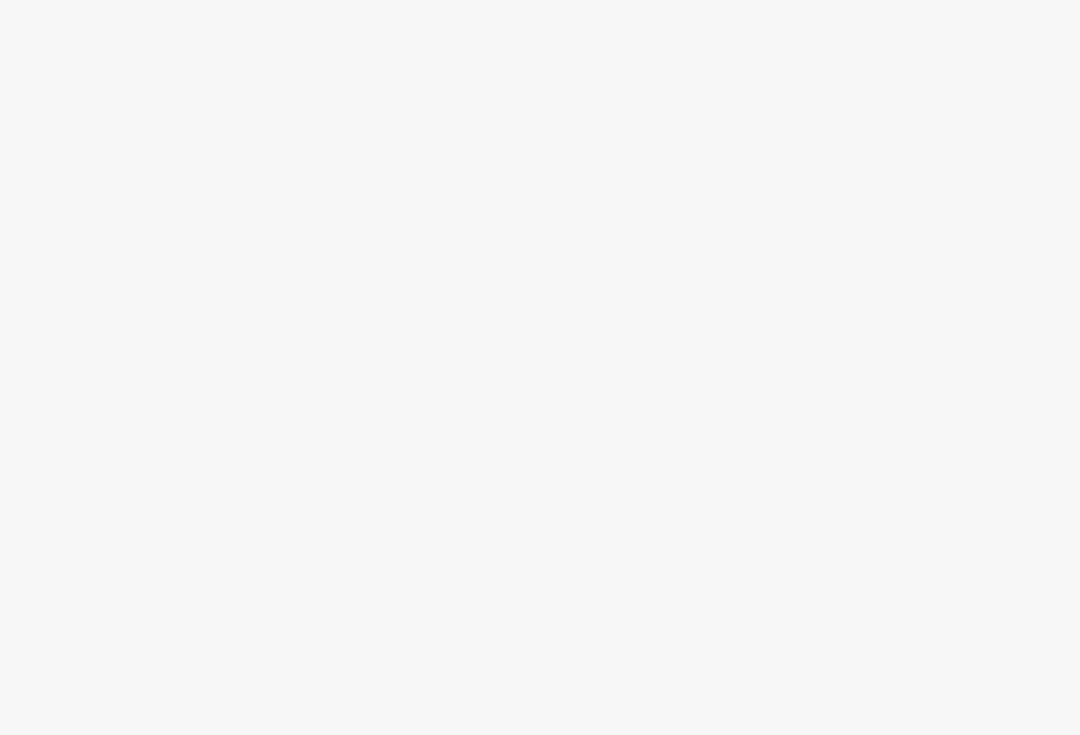 scroll, scrollTop: 0, scrollLeft: 0, axis: both 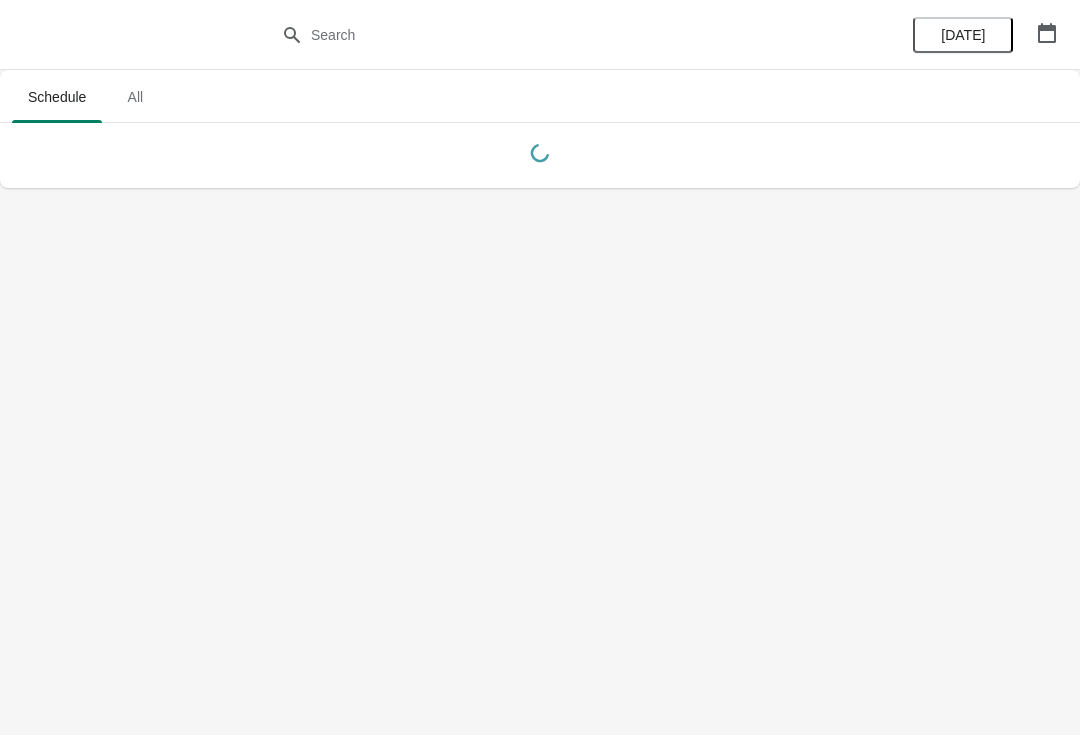 click 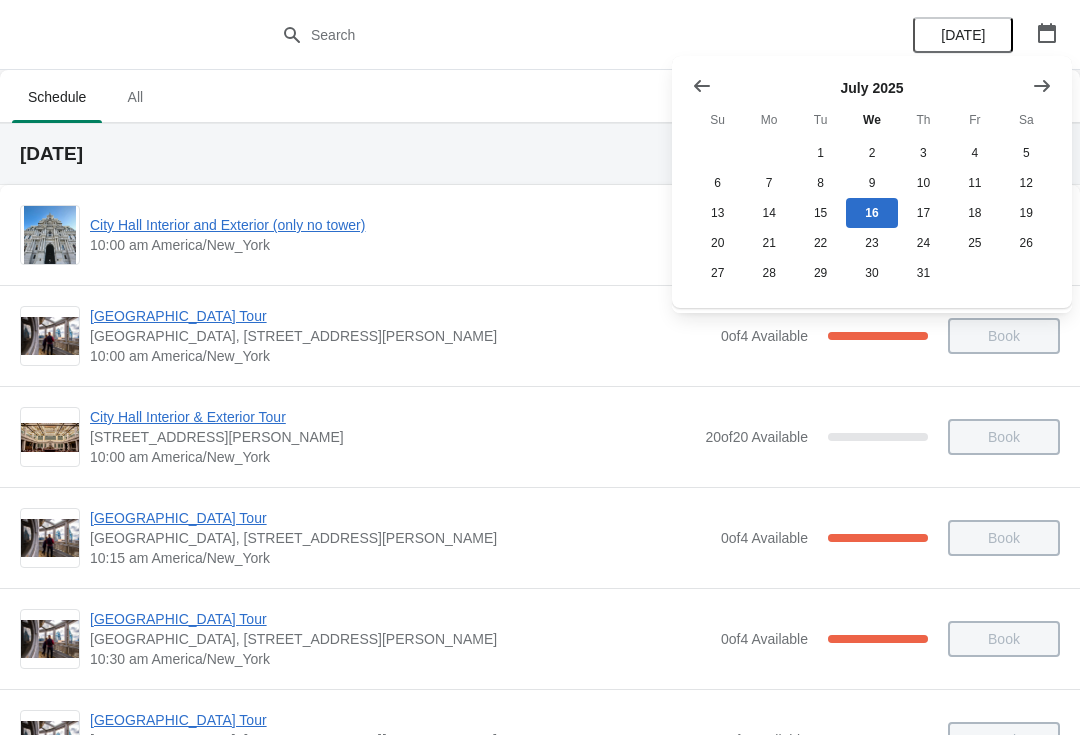 click at bounding box center (702, 86) 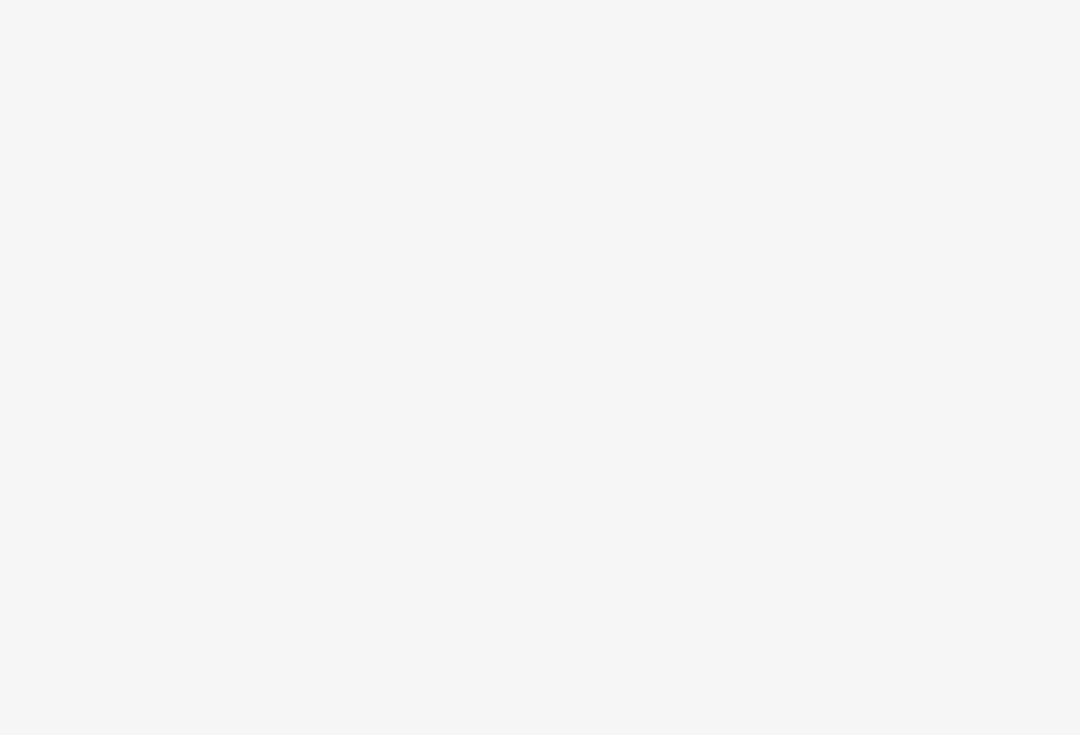 scroll, scrollTop: 0, scrollLeft: 0, axis: both 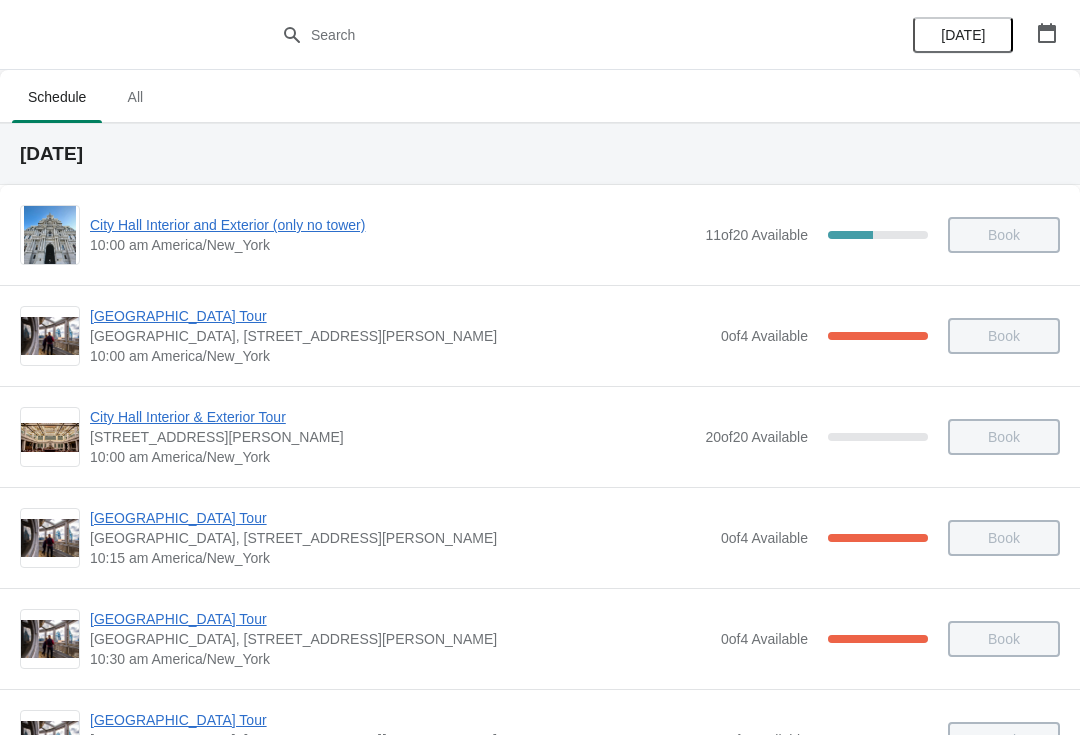 click at bounding box center (1047, 33) 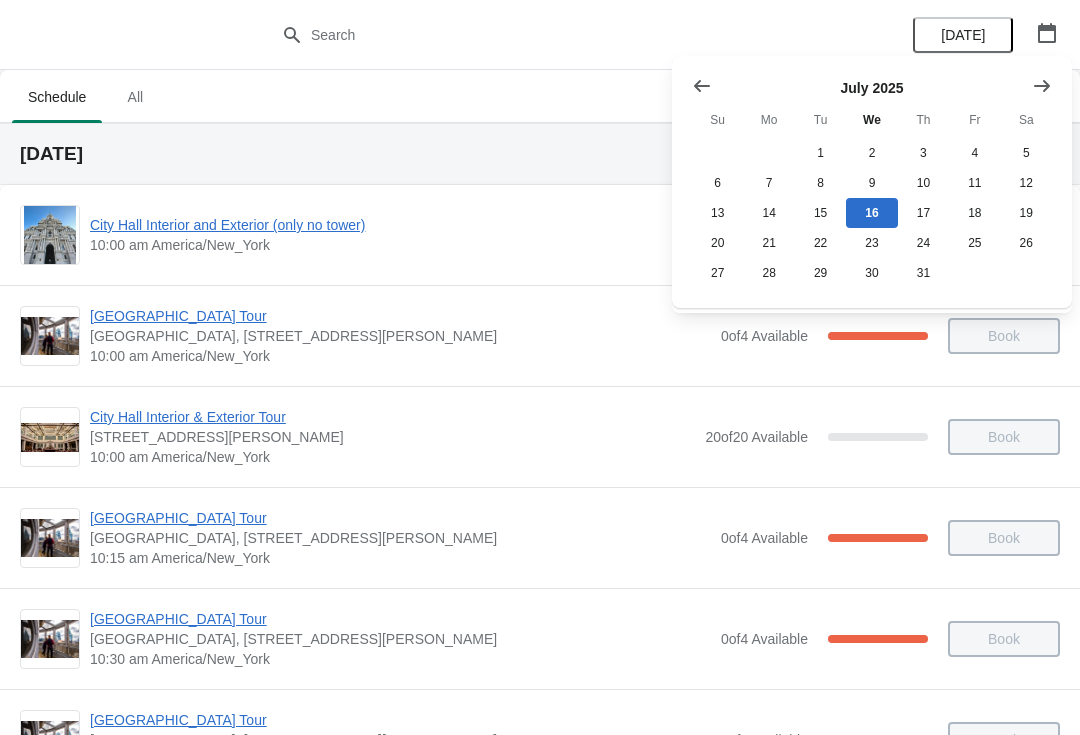 click at bounding box center [702, 86] 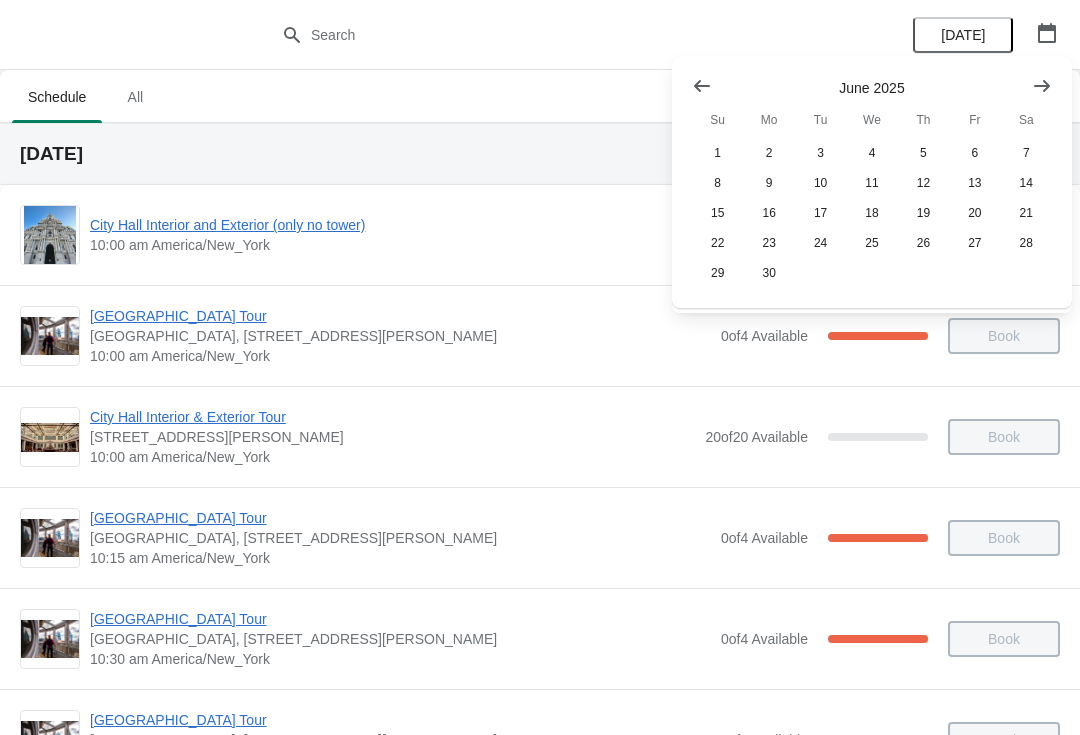 click at bounding box center [702, 86] 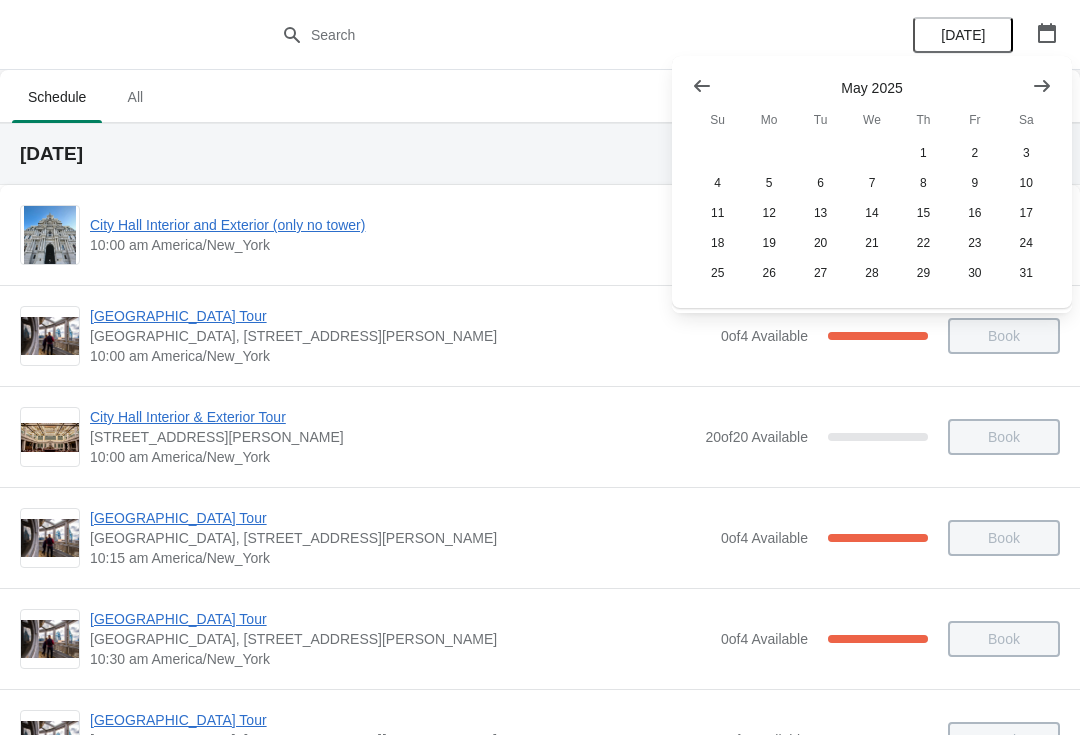 click at bounding box center [702, 86] 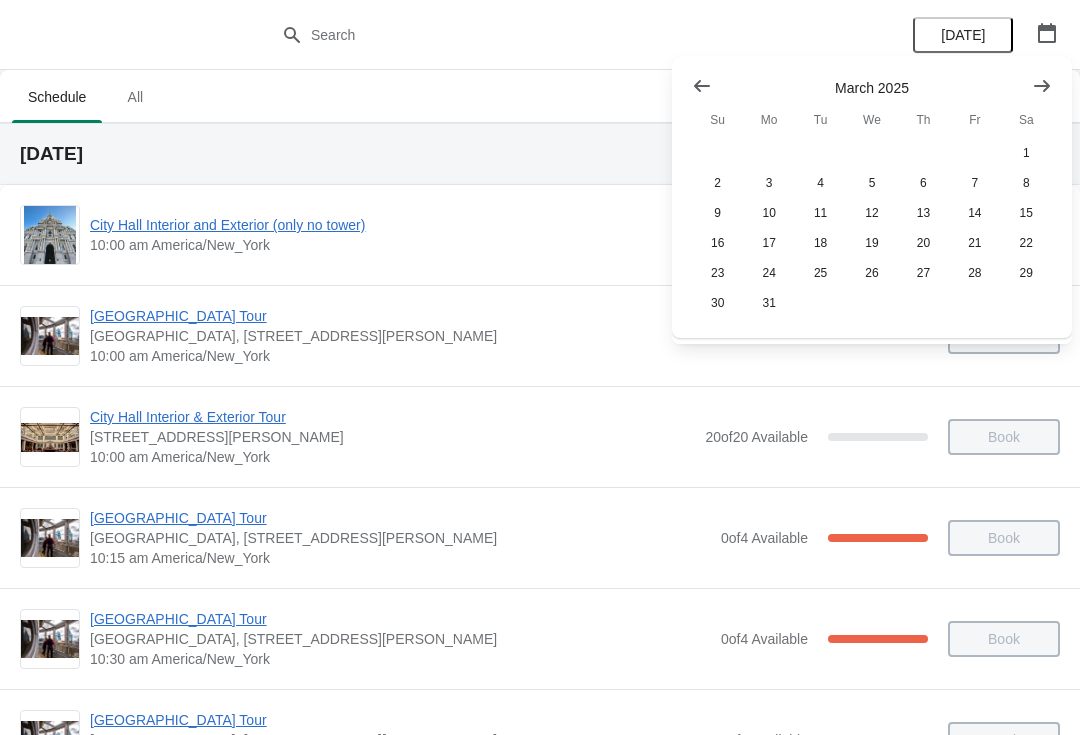 click at bounding box center [702, 86] 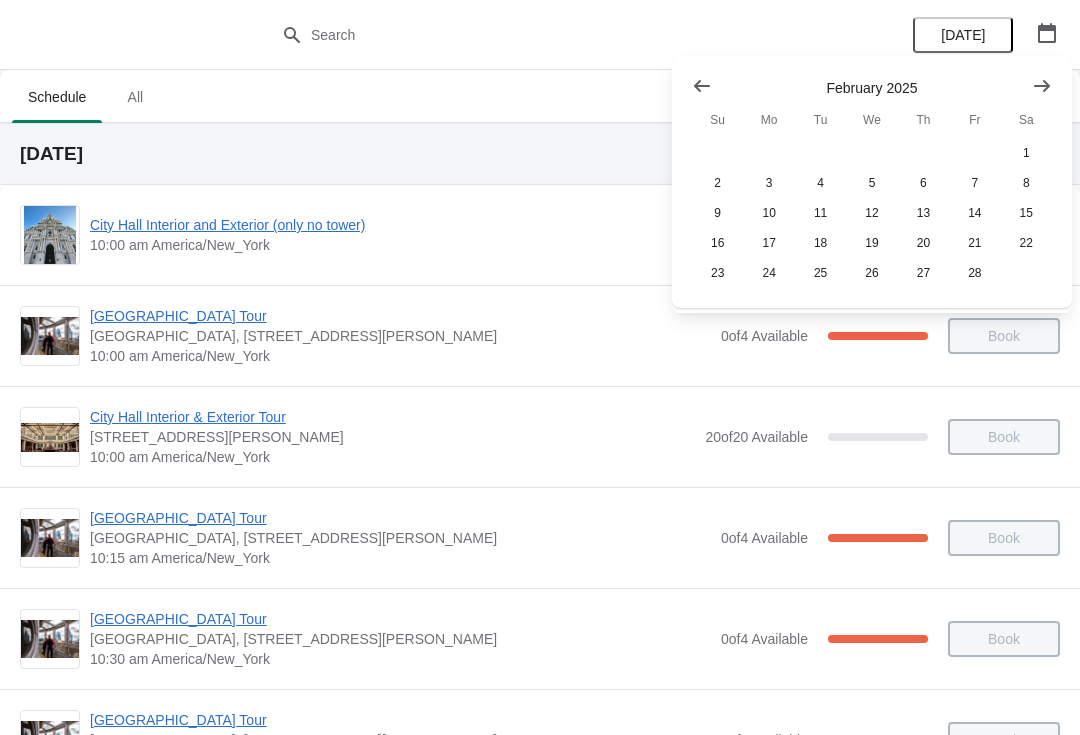 click at bounding box center (702, 86) 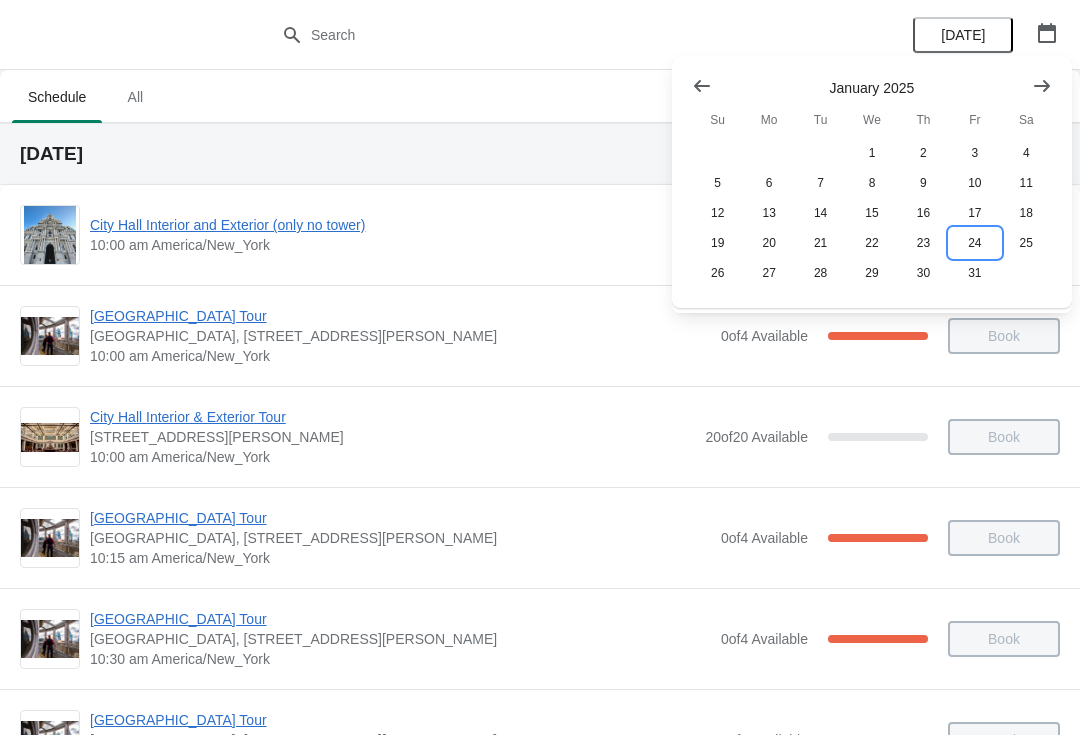 click on "24" at bounding box center [974, 243] 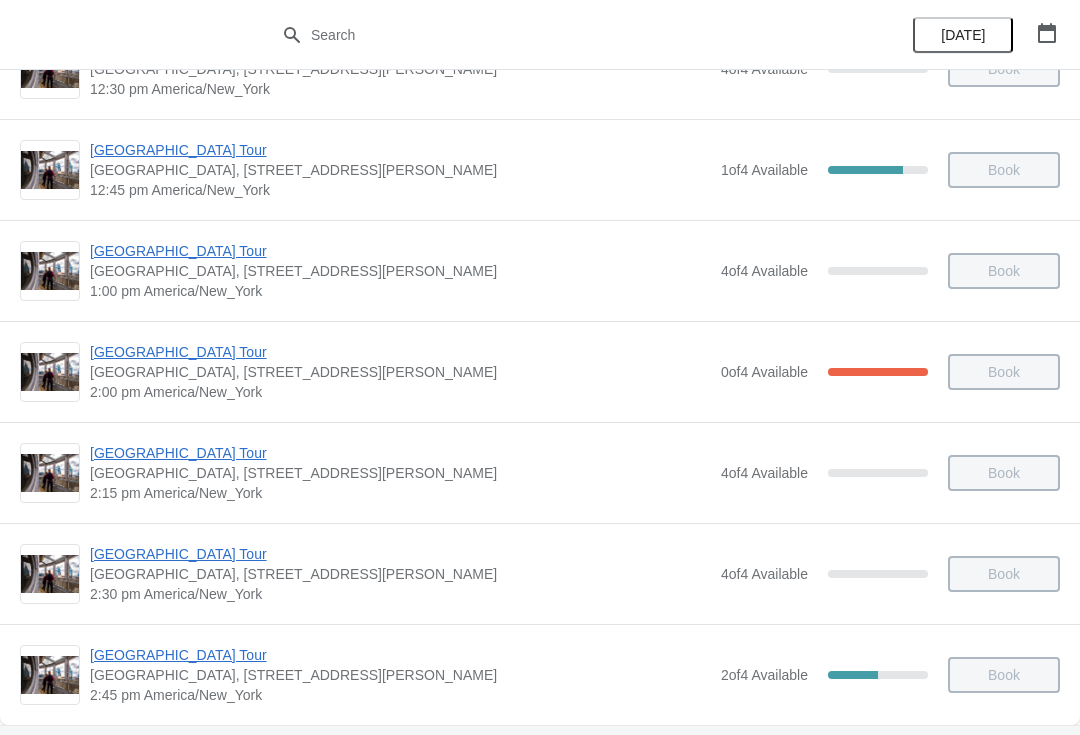 scroll, scrollTop: 1179, scrollLeft: 0, axis: vertical 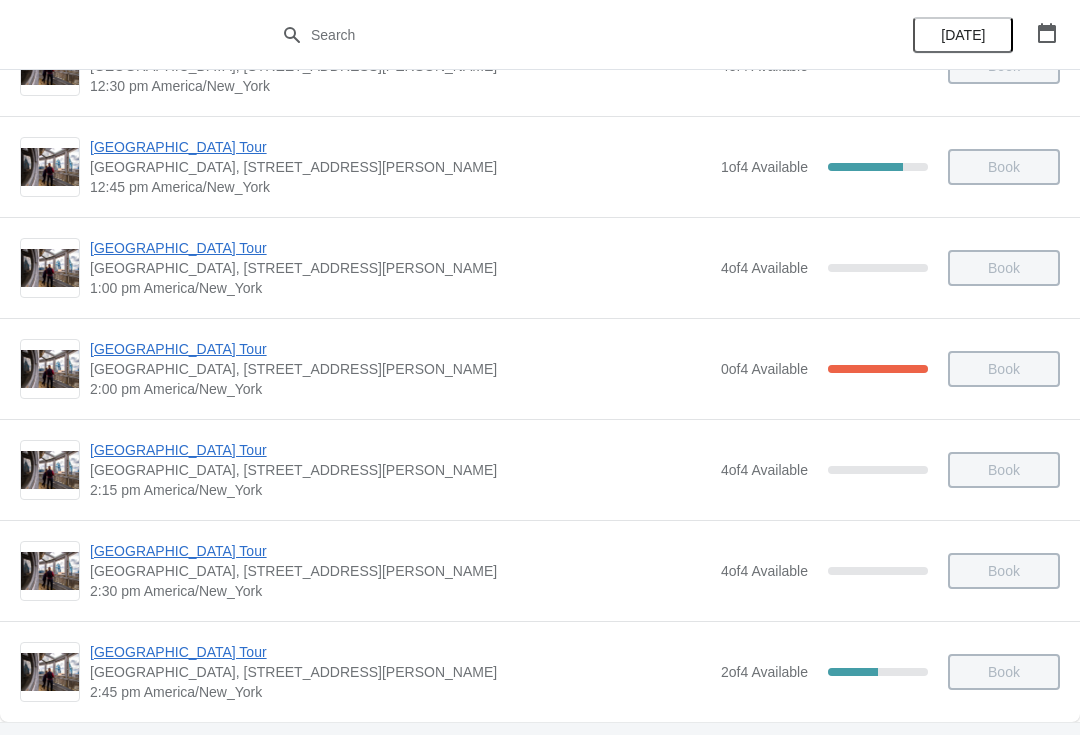 click on "[GEOGRAPHIC_DATA] Tour" at bounding box center [400, 349] 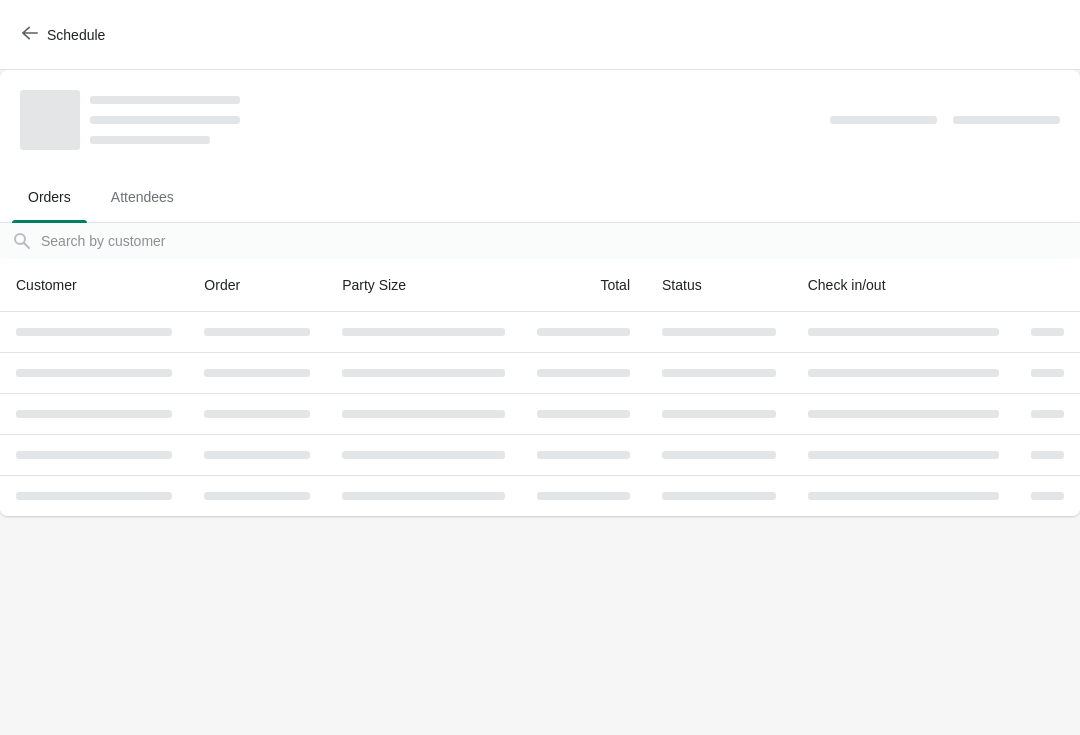 scroll, scrollTop: 0, scrollLeft: 0, axis: both 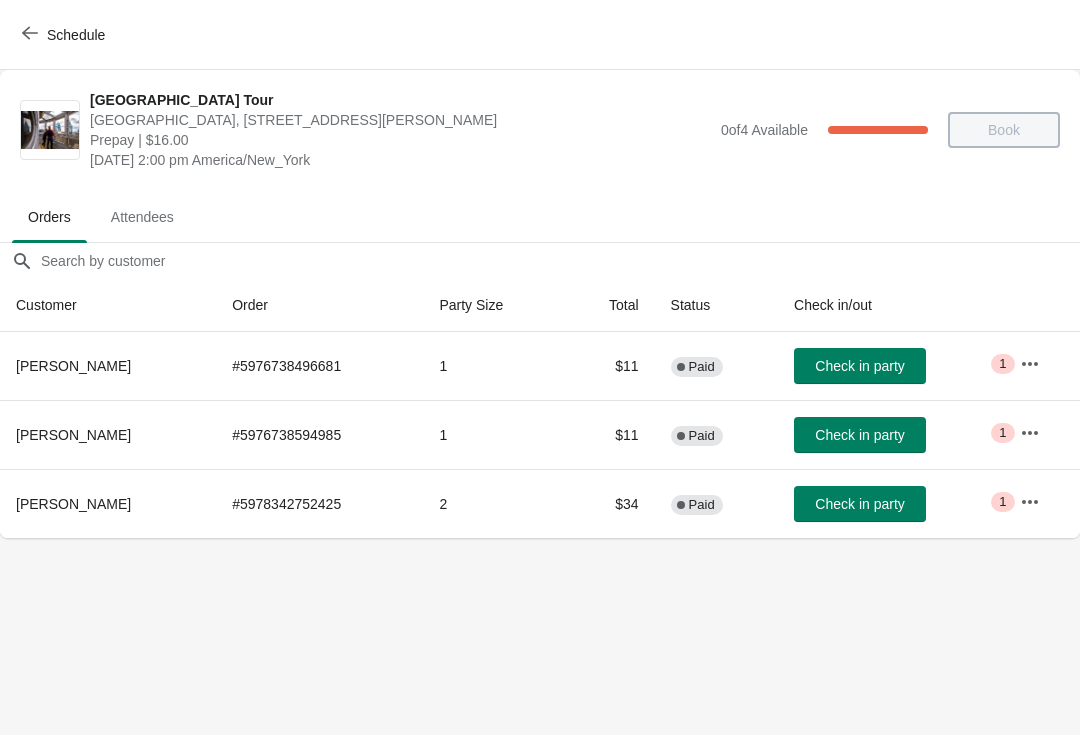 click 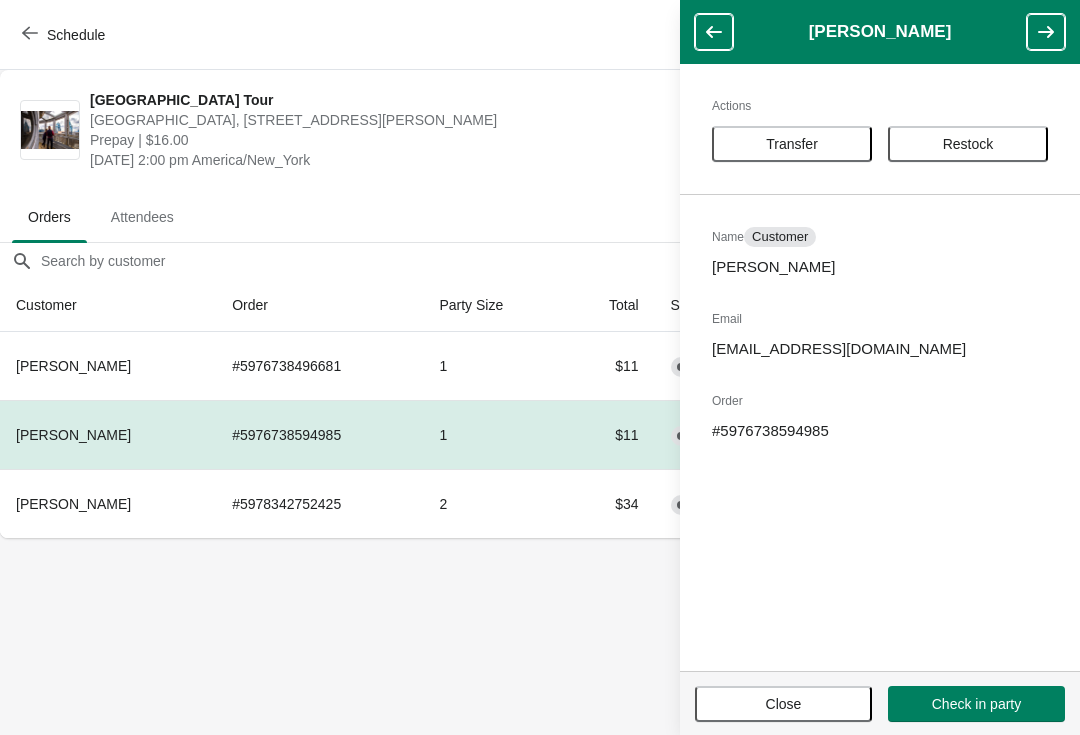 click on "Transfer" at bounding box center (792, 144) 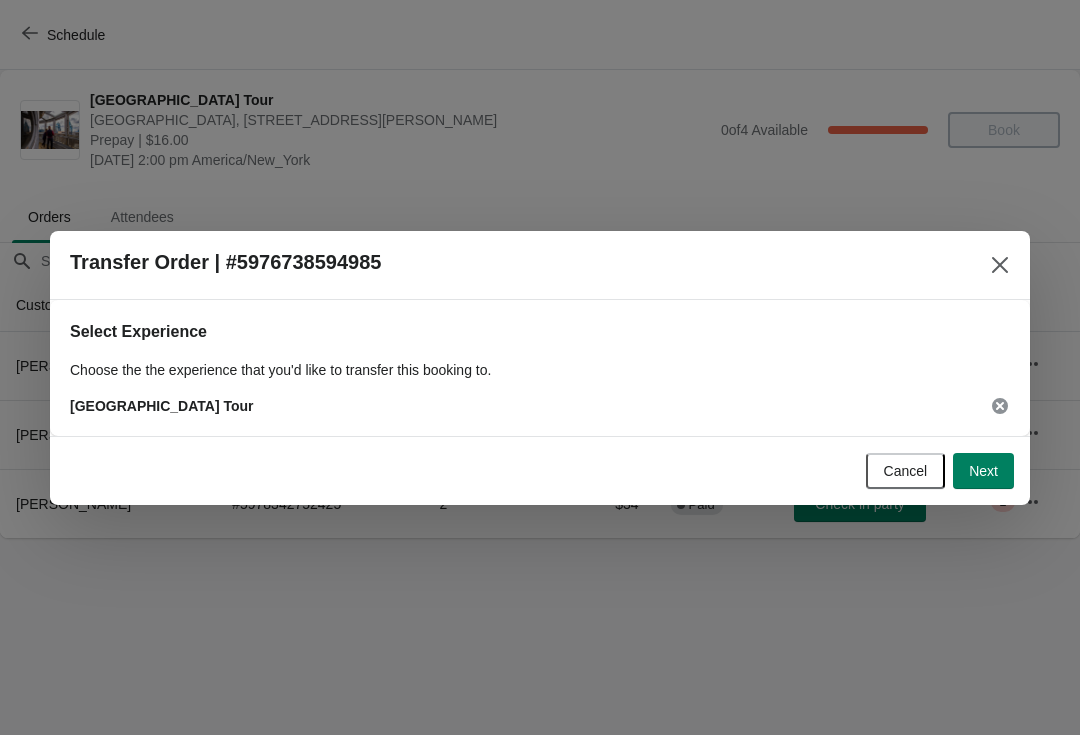 click on "Next" at bounding box center (983, 471) 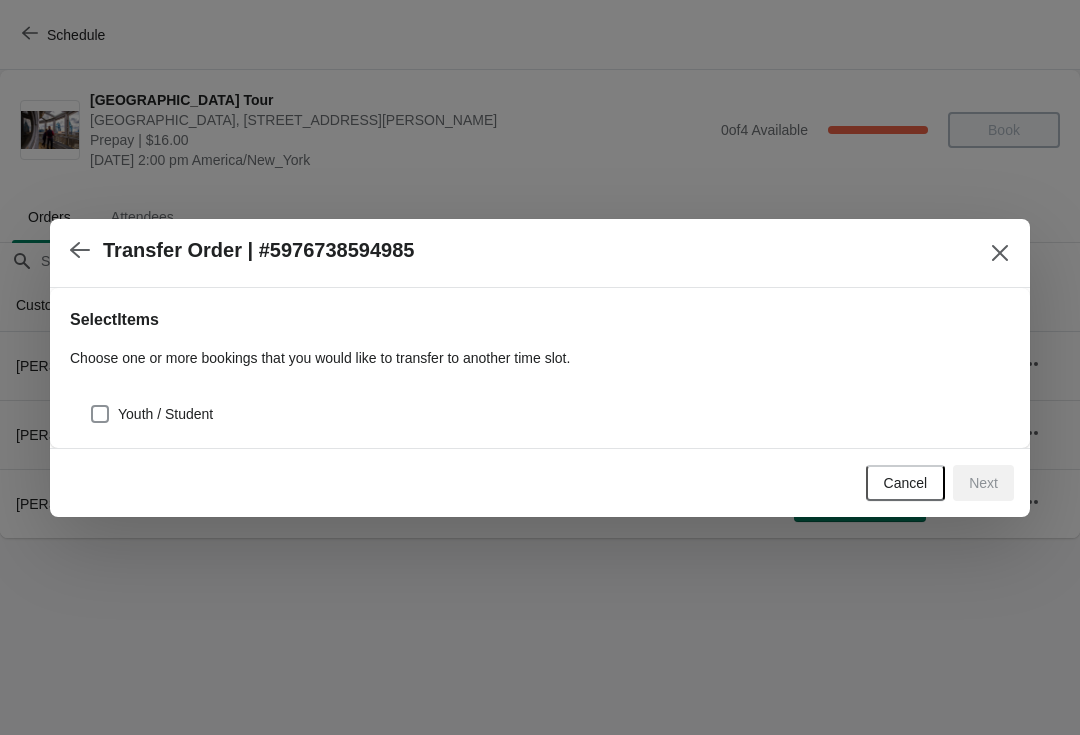 click on "Youth / Student" at bounding box center (540, 406) 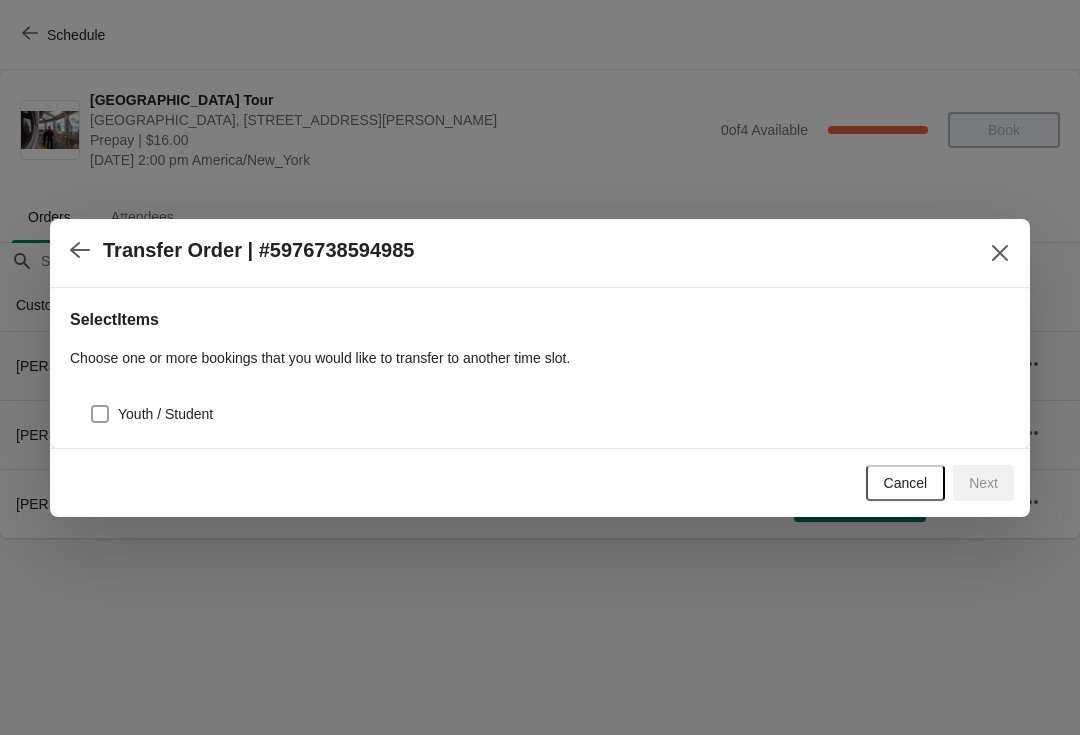 click at bounding box center [100, 414] 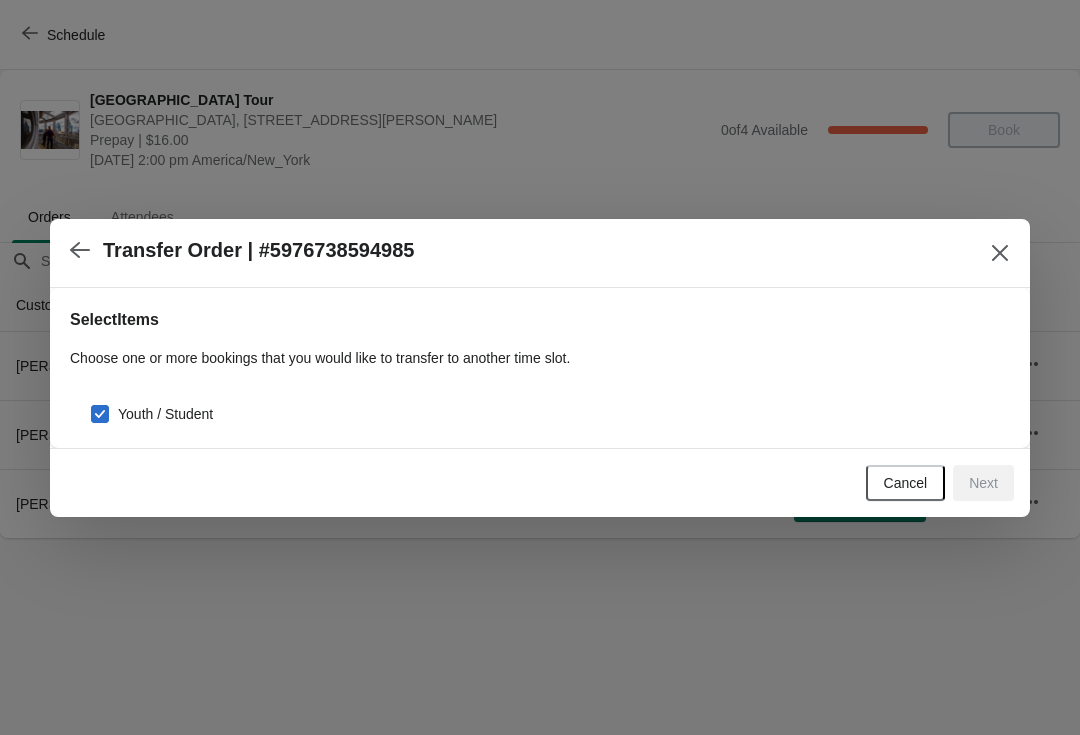 checkbox on "true" 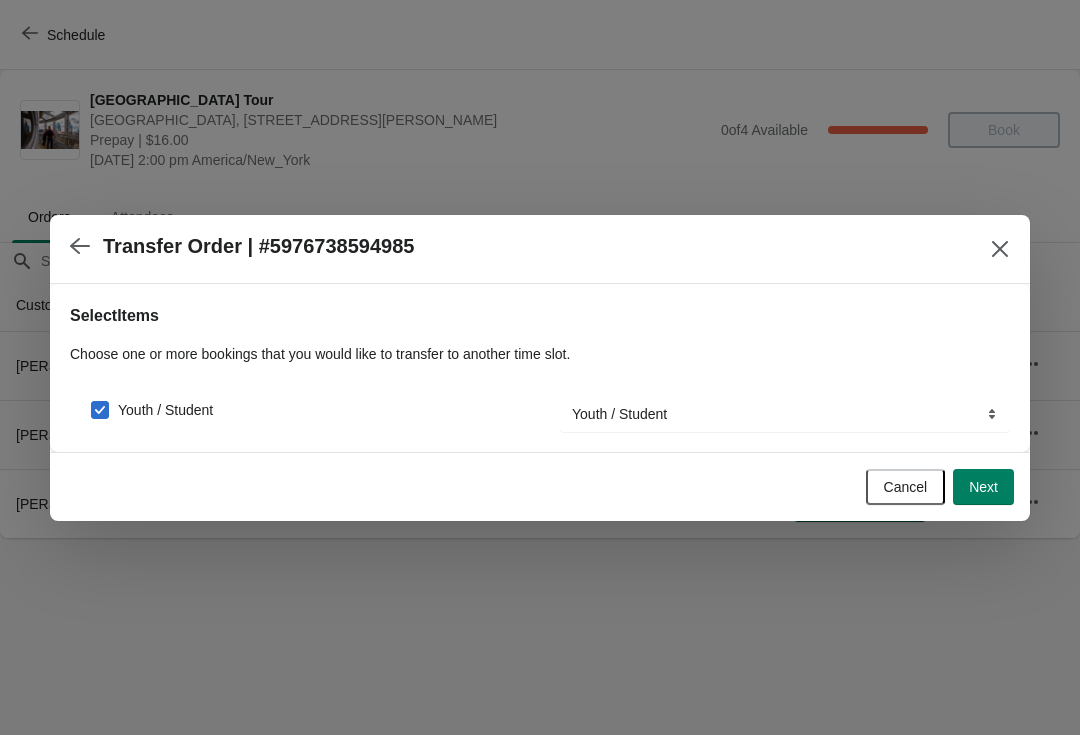 click on "Next" at bounding box center [983, 487] 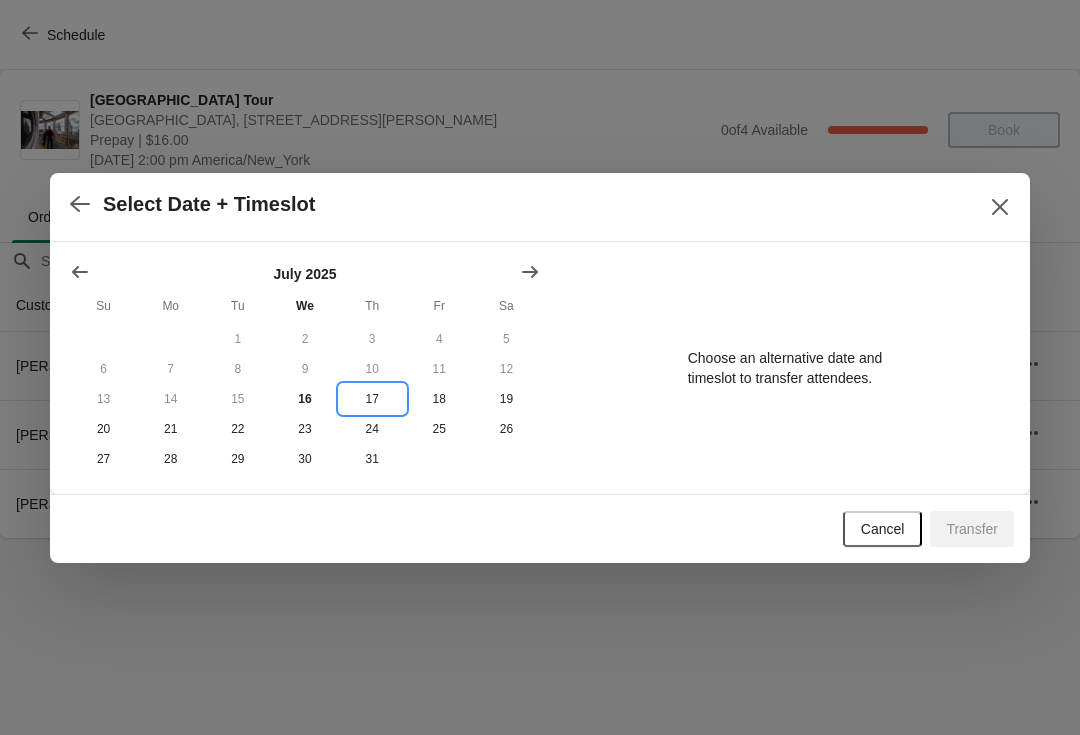 click on "17" at bounding box center (372, 399) 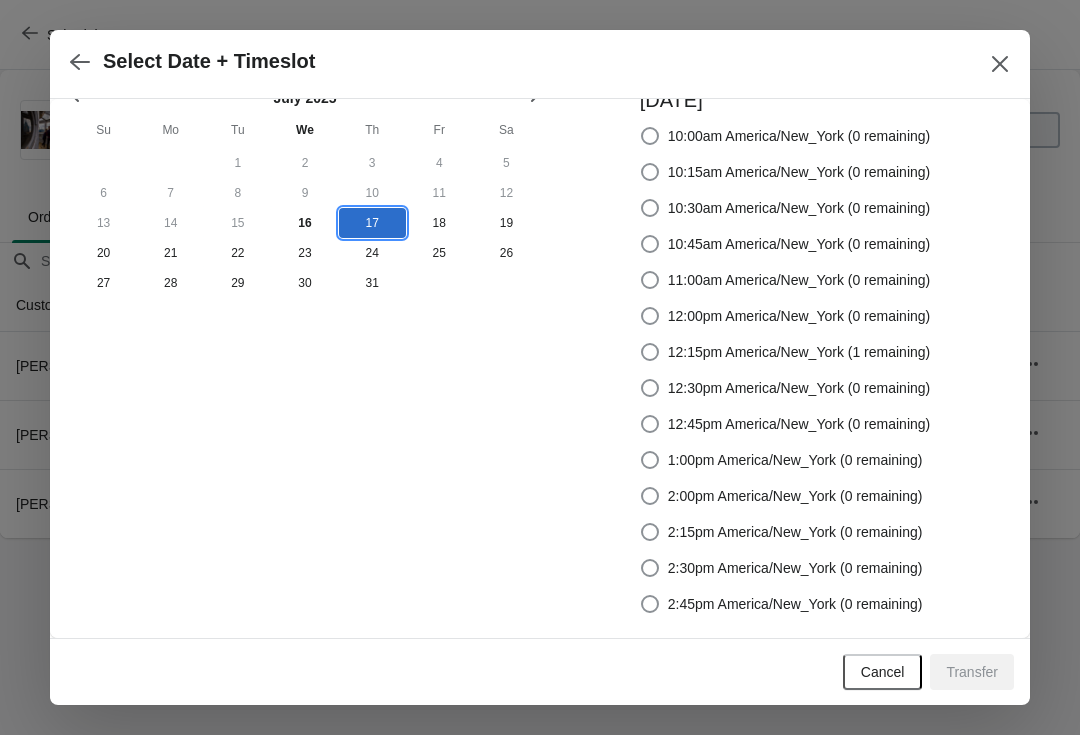 scroll, scrollTop: 33, scrollLeft: 0, axis: vertical 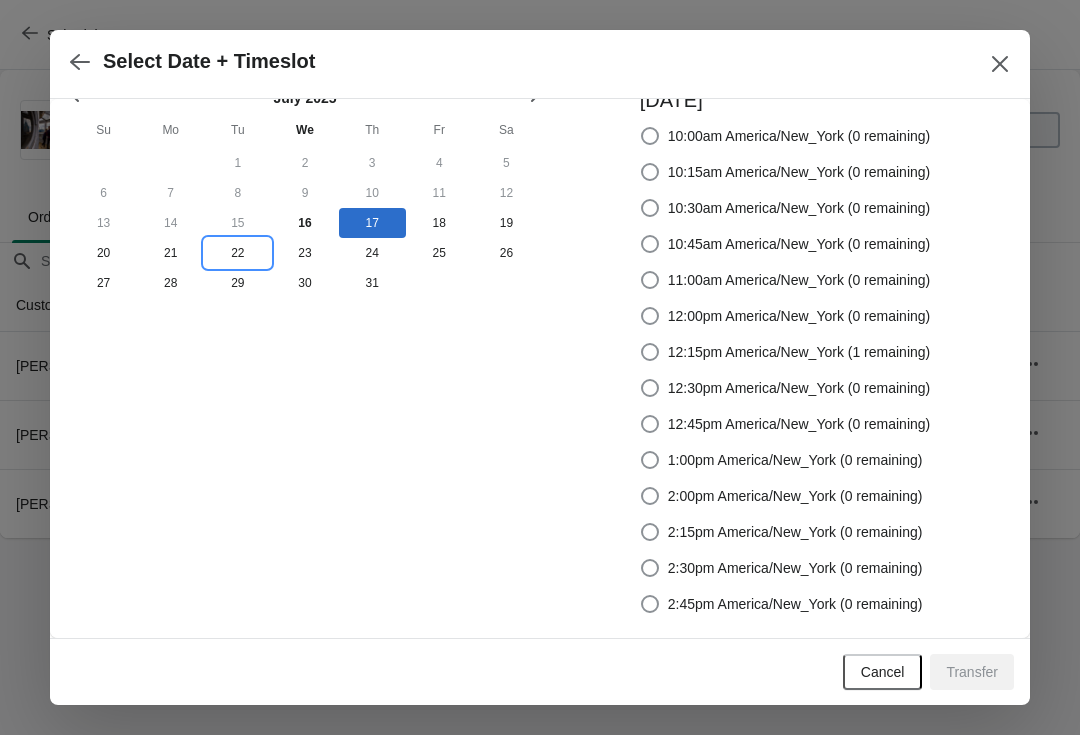 click on "22" at bounding box center (237, 253) 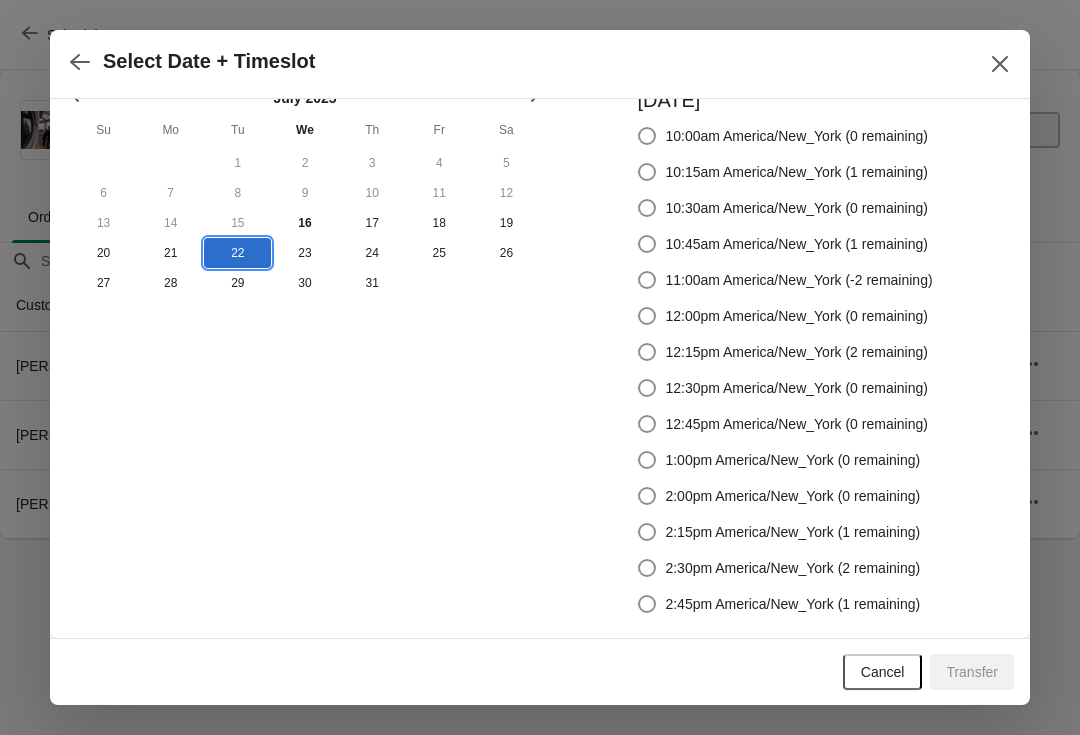 scroll, scrollTop: 33, scrollLeft: 0, axis: vertical 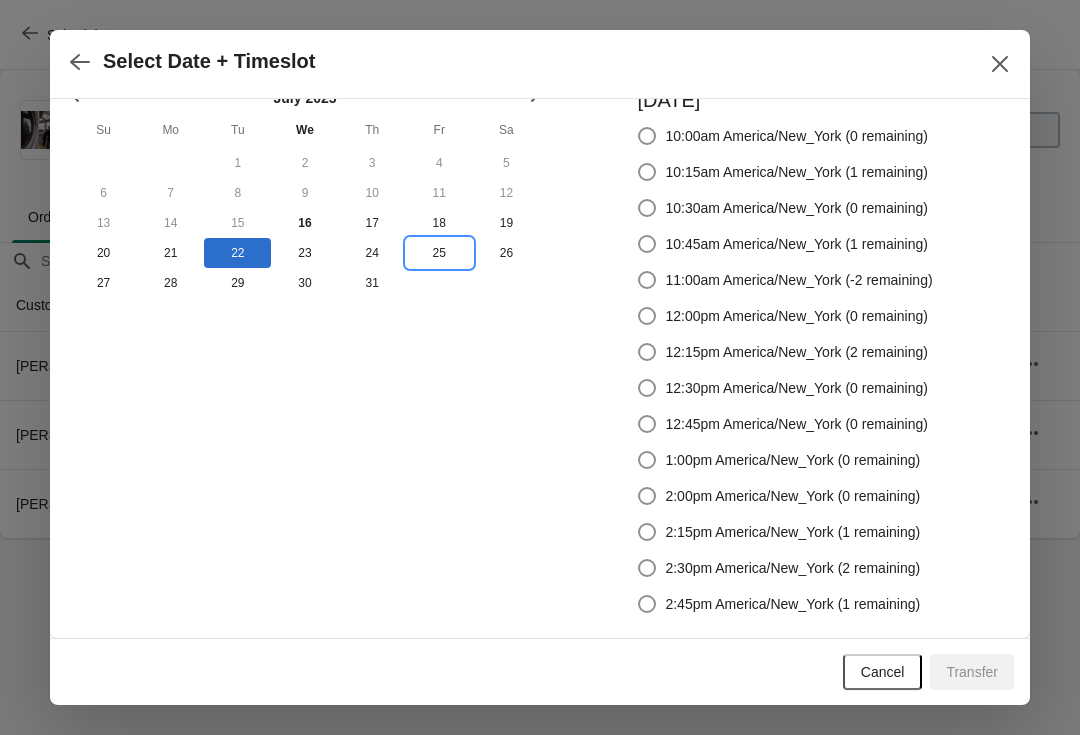 click on "25" at bounding box center [439, 253] 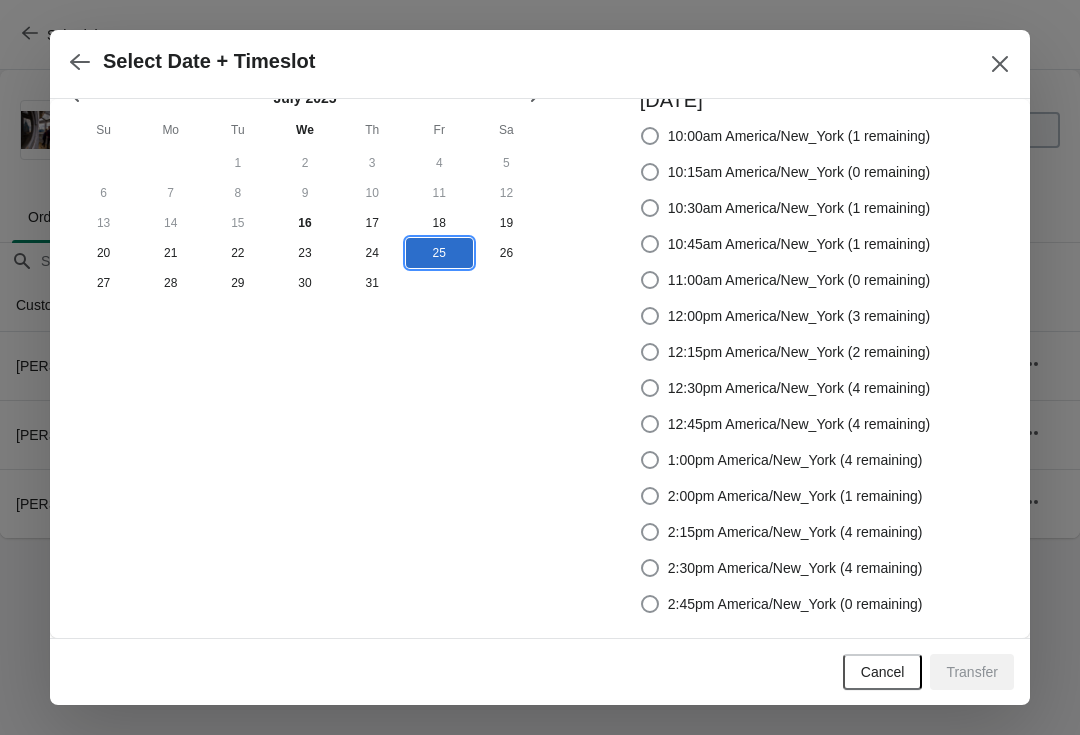scroll, scrollTop: 33, scrollLeft: 0, axis: vertical 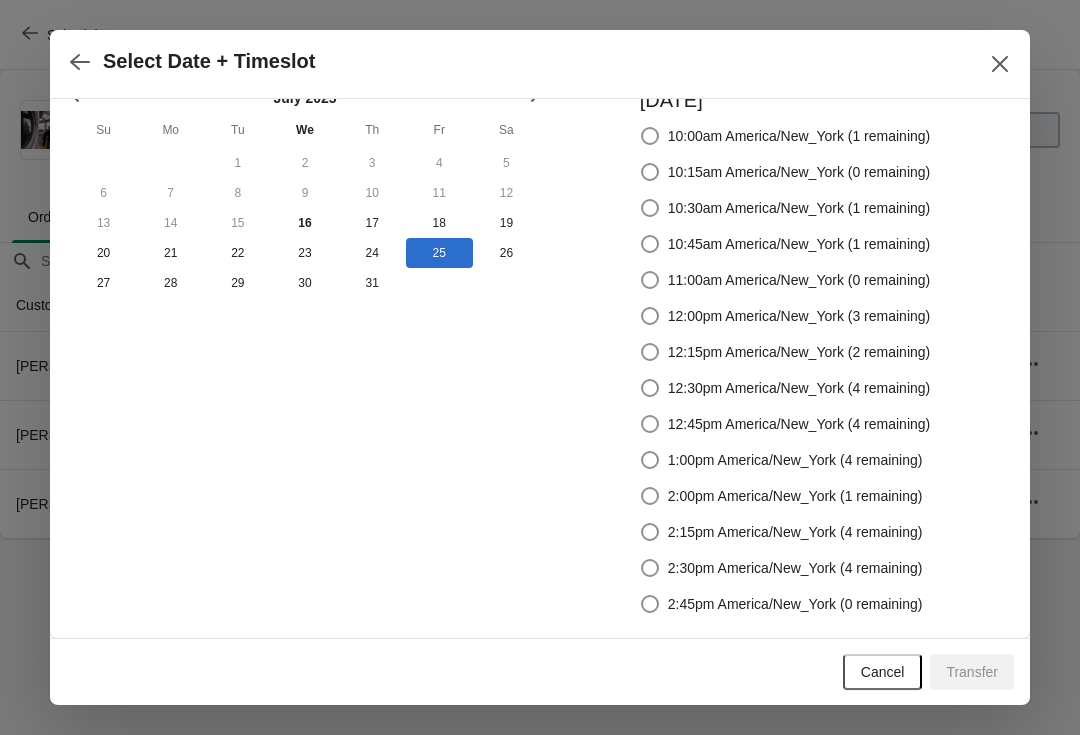click at bounding box center (650, 316) 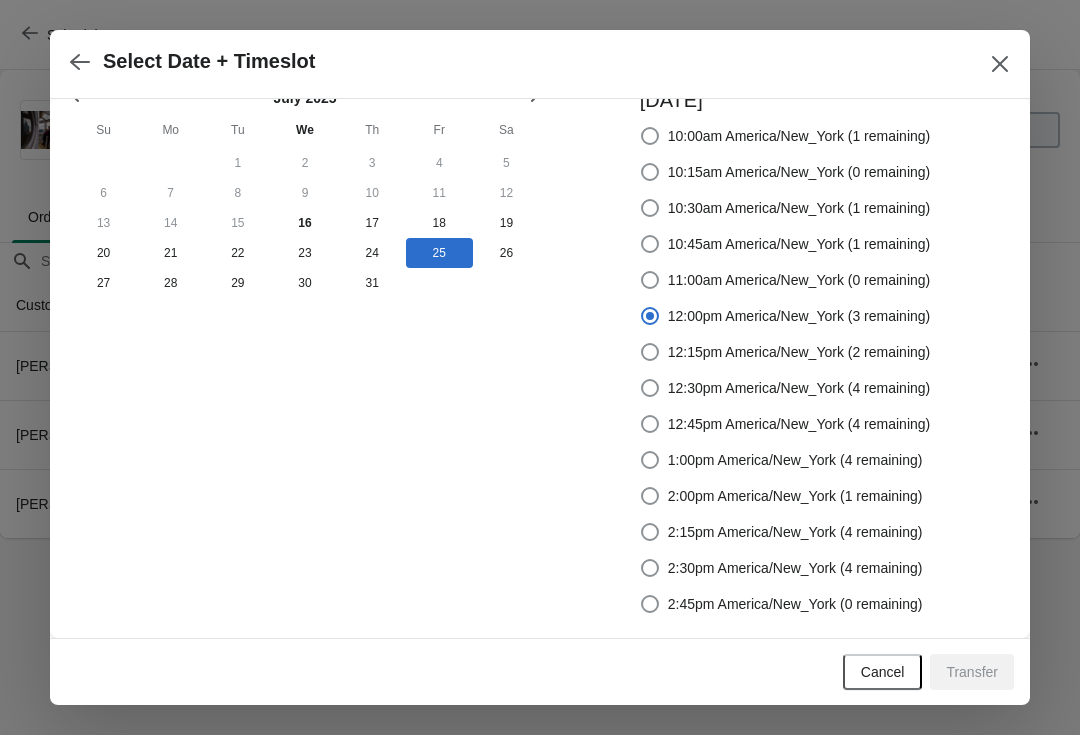 radio on "true" 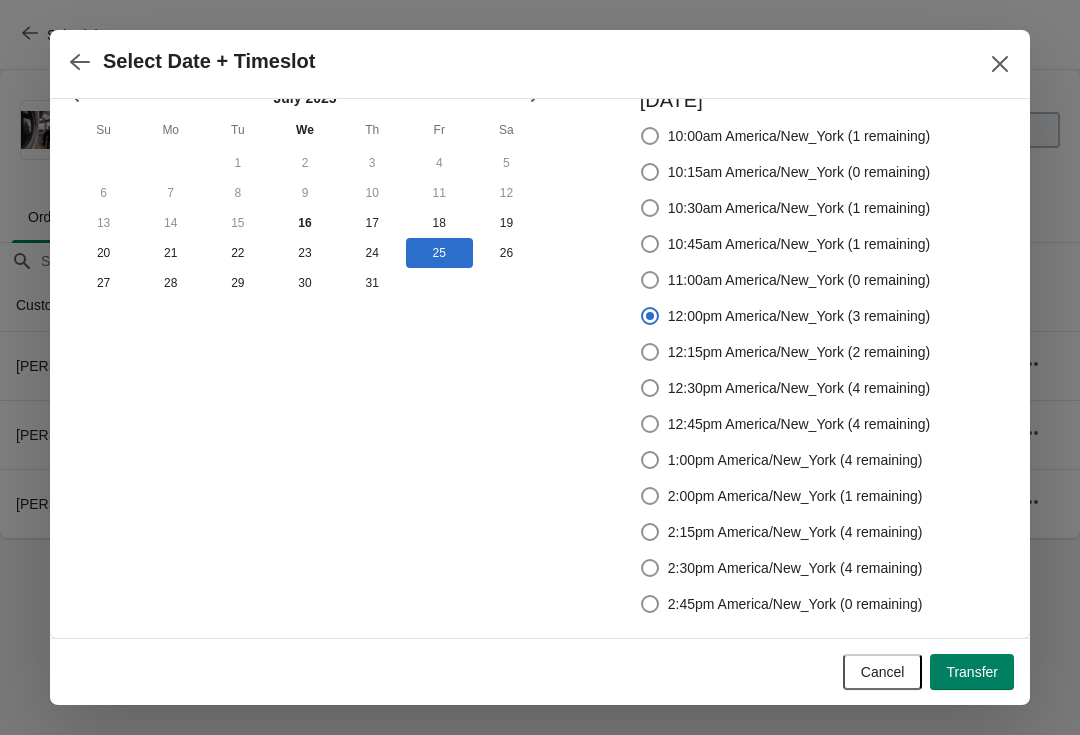 click on "Transfer" at bounding box center (972, 672) 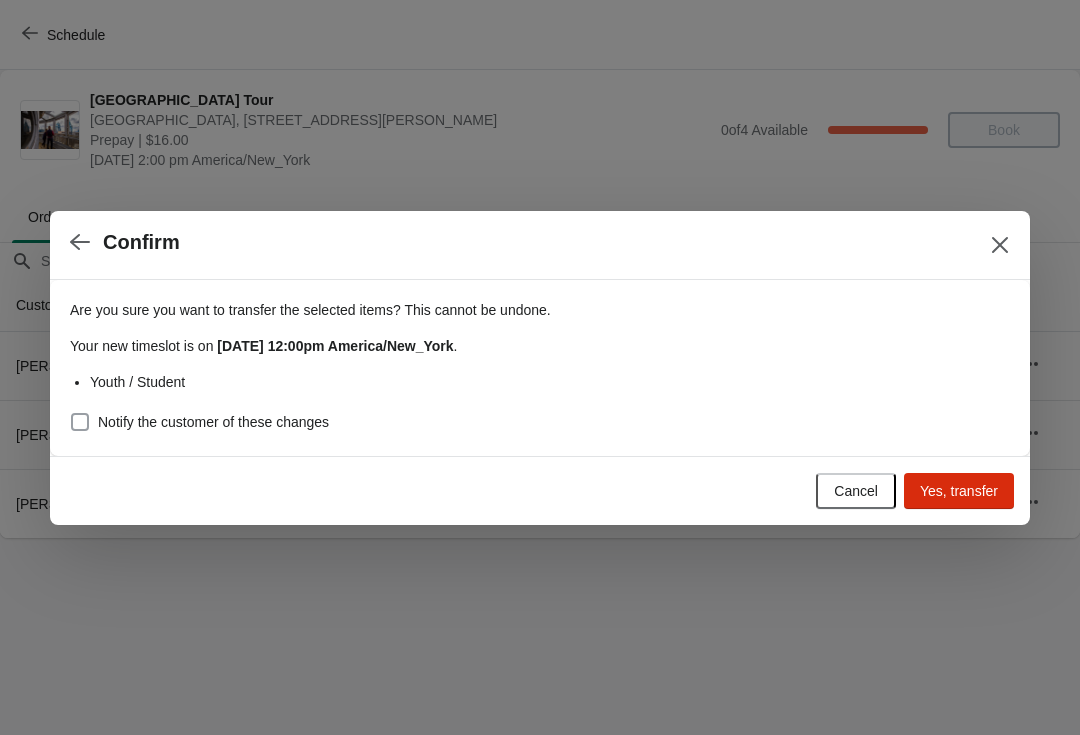click at bounding box center (80, 422) 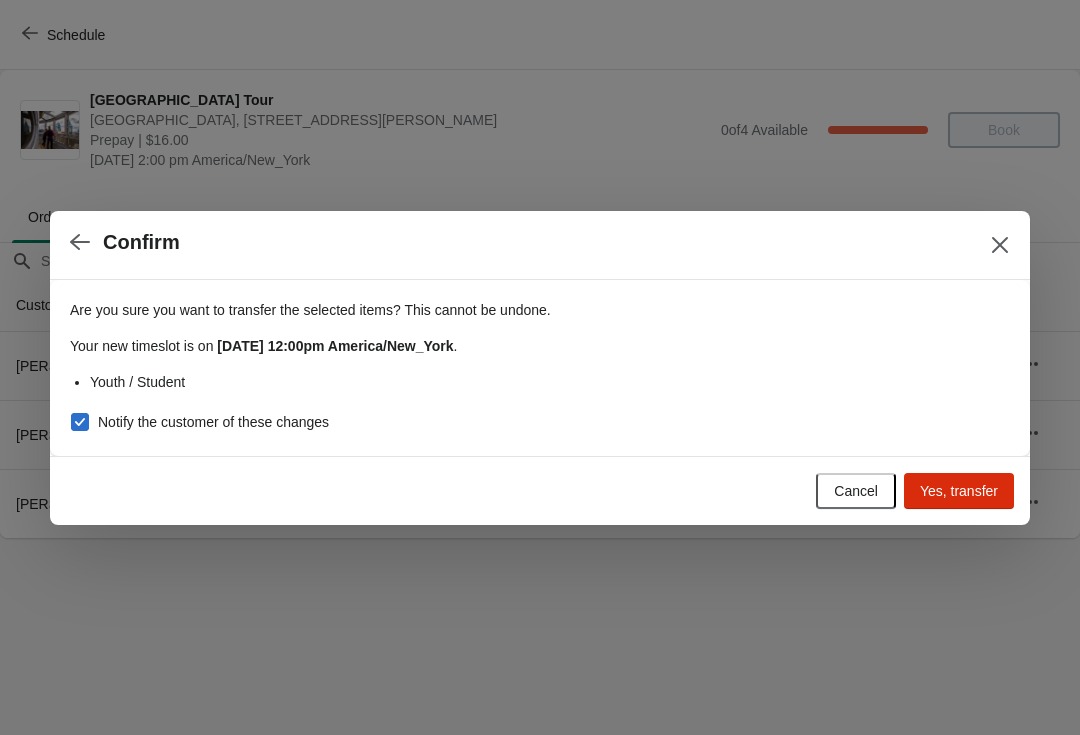 checkbox on "true" 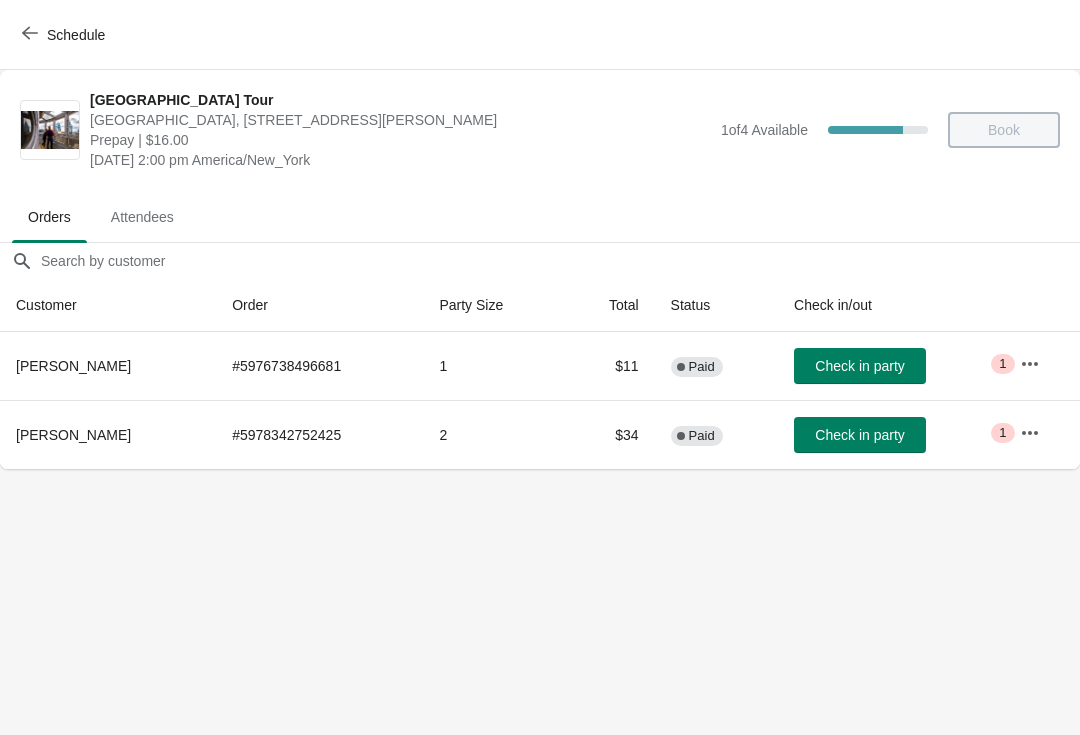 click on "Schedule" at bounding box center [65, 34] 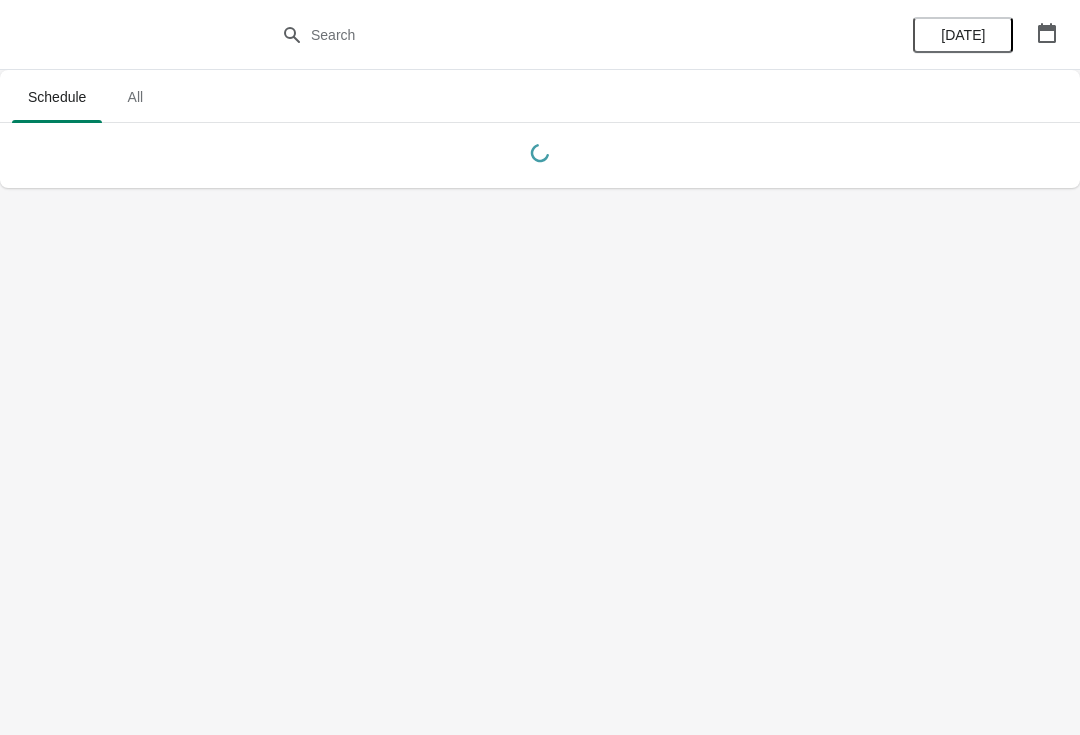 click at bounding box center (1047, 33) 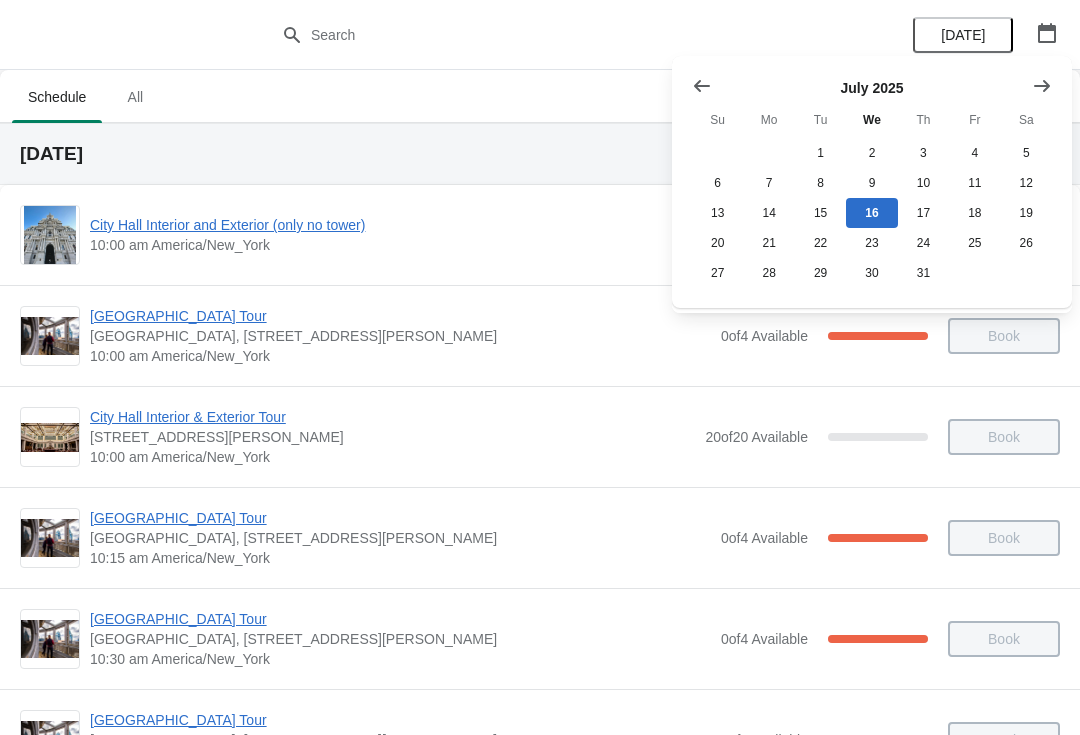 click at bounding box center (702, 86) 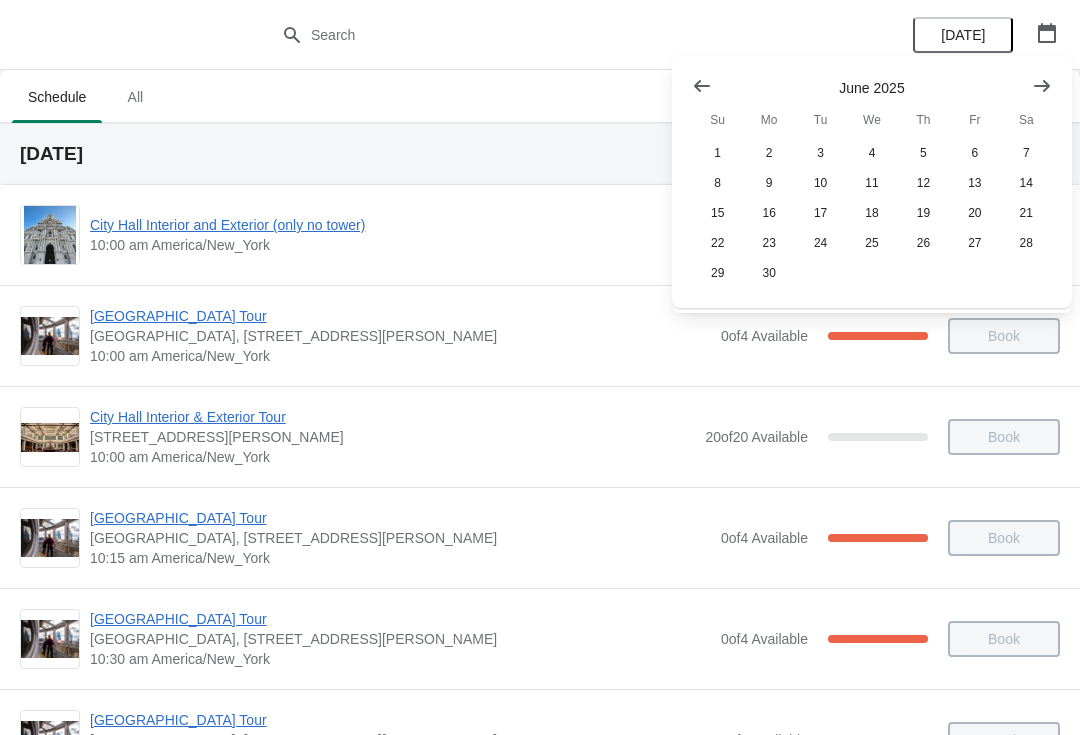 click on "[DATE] Su Mo Tu We Th Fr Sa 1 2 3 4 5 6 7 8 9 10 11 12 13 14 15 16 17 18 19 20 21 22 23 24 25 26 27 28 29 30" at bounding box center (864, 174) 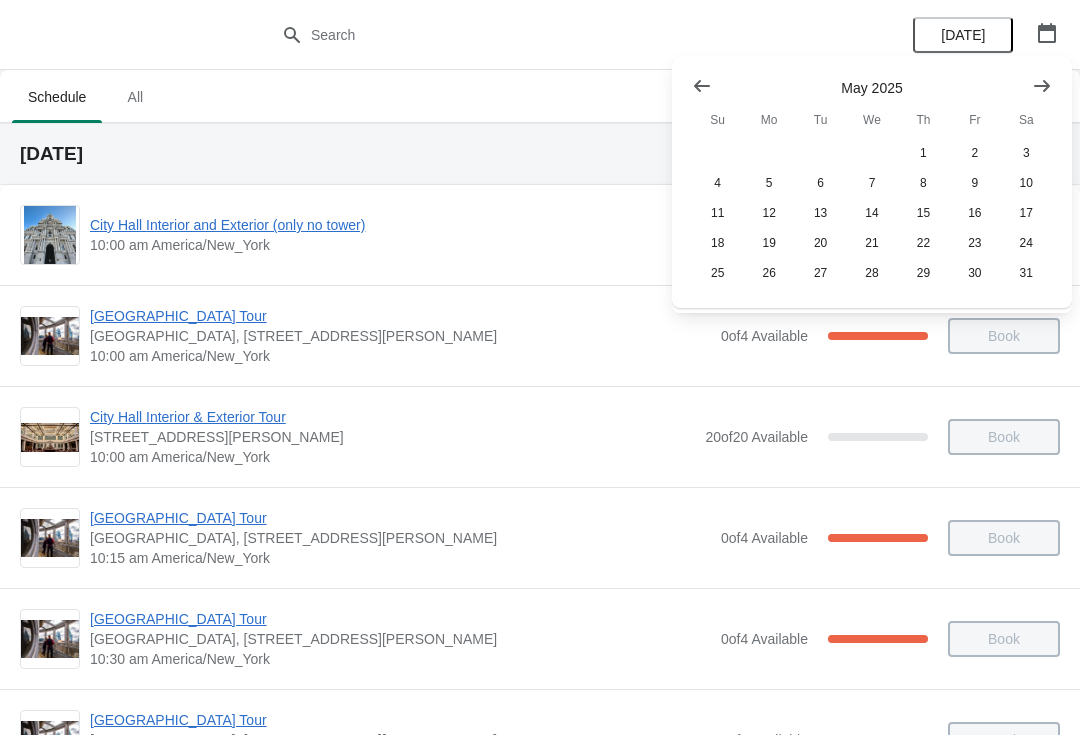 click at bounding box center [702, 86] 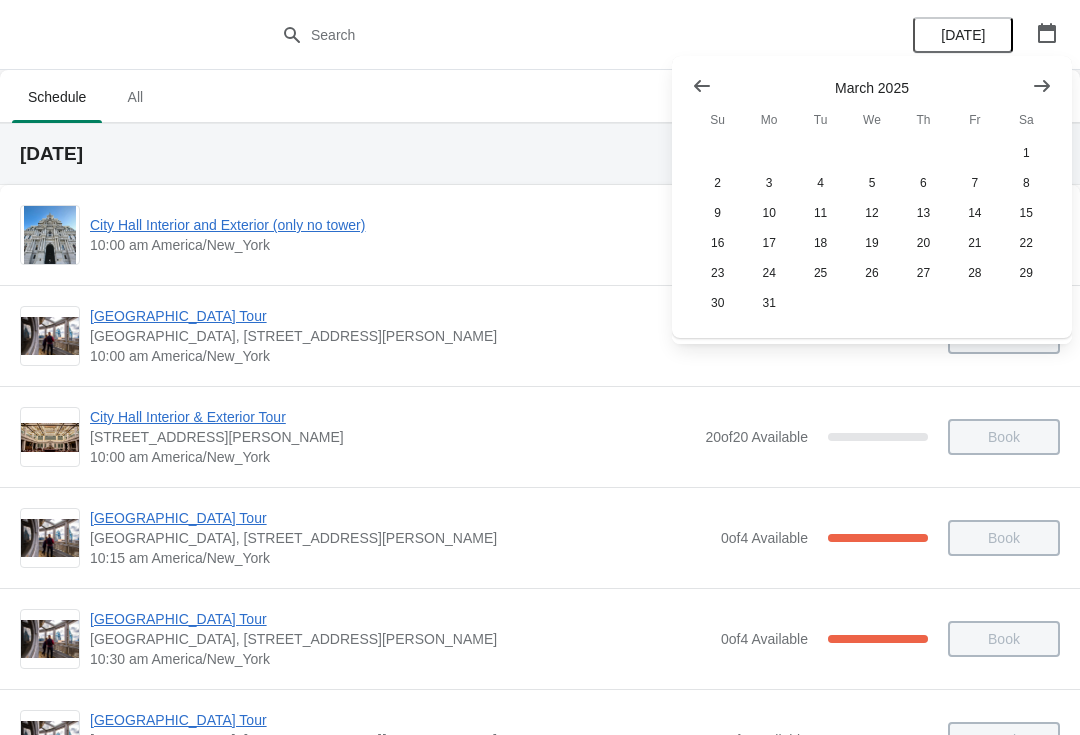 click at bounding box center (702, 86) 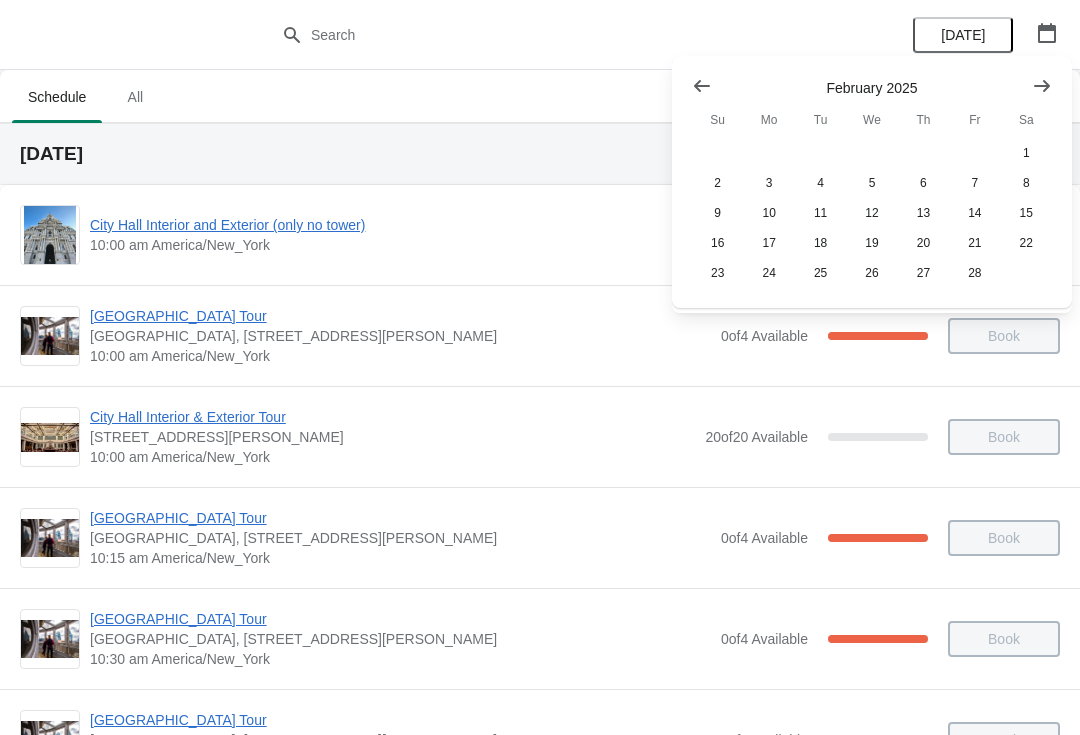 click at bounding box center (872, 86) 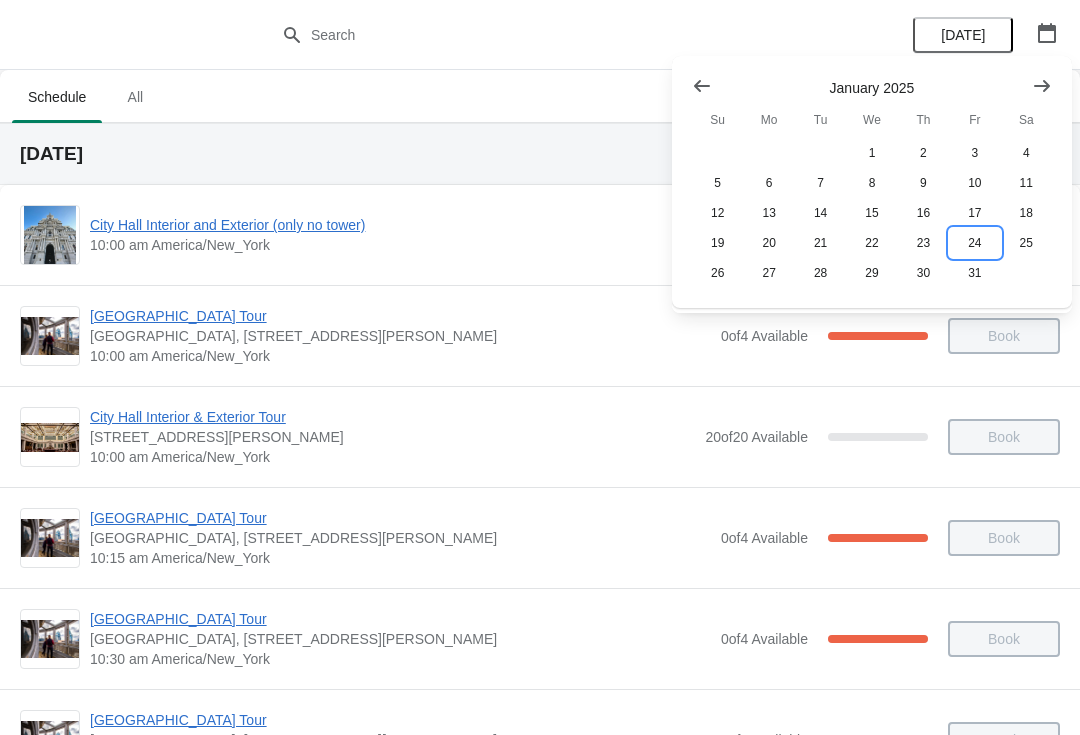 click on "24" at bounding box center [974, 243] 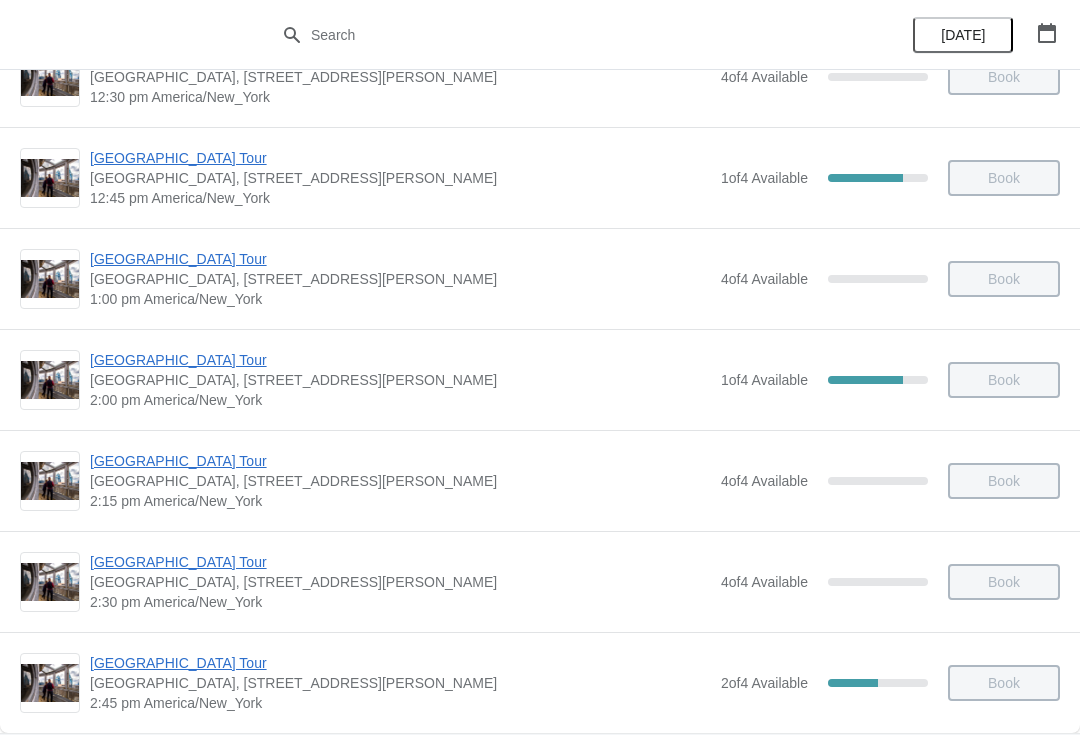 scroll, scrollTop: 1169, scrollLeft: 0, axis: vertical 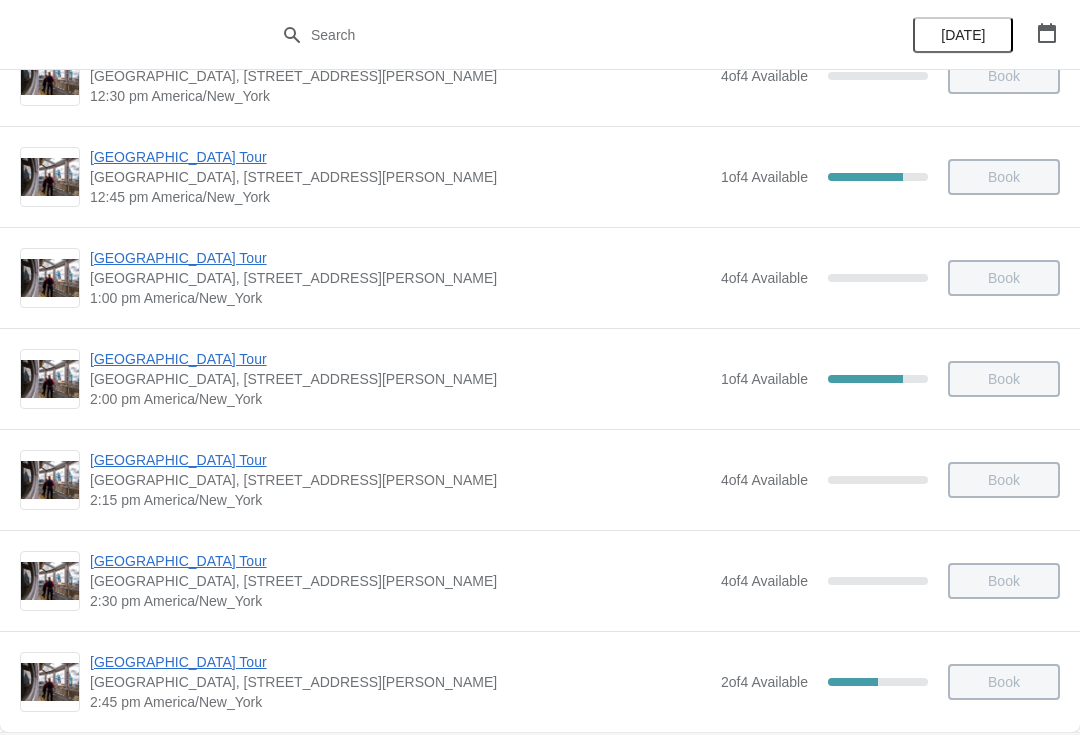 click on "[GEOGRAPHIC_DATA] Tour" at bounding box center [400, 359] 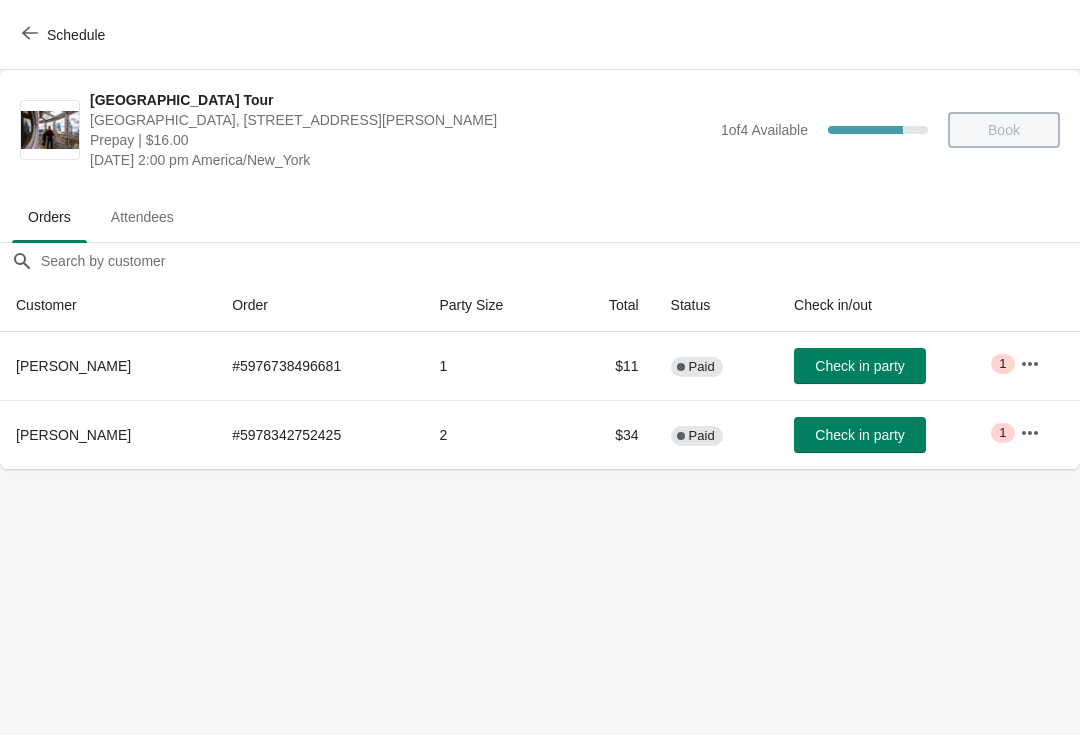 scroll, scrollTop: 0, scrollLeft: 0, axis: both 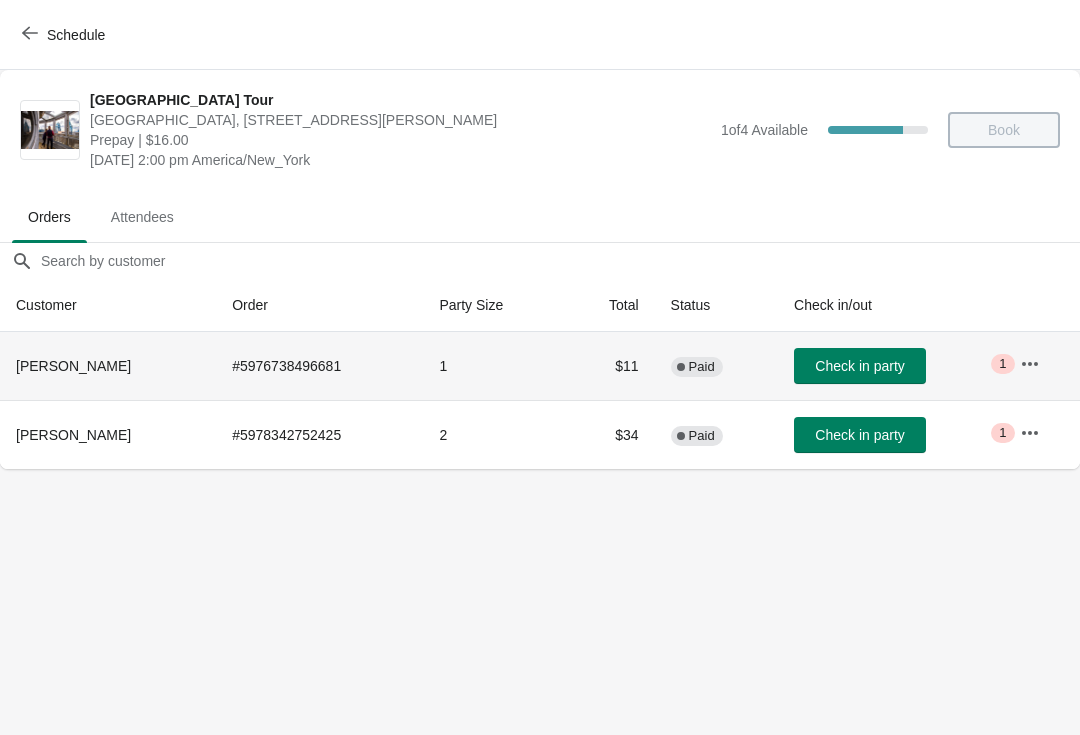 click 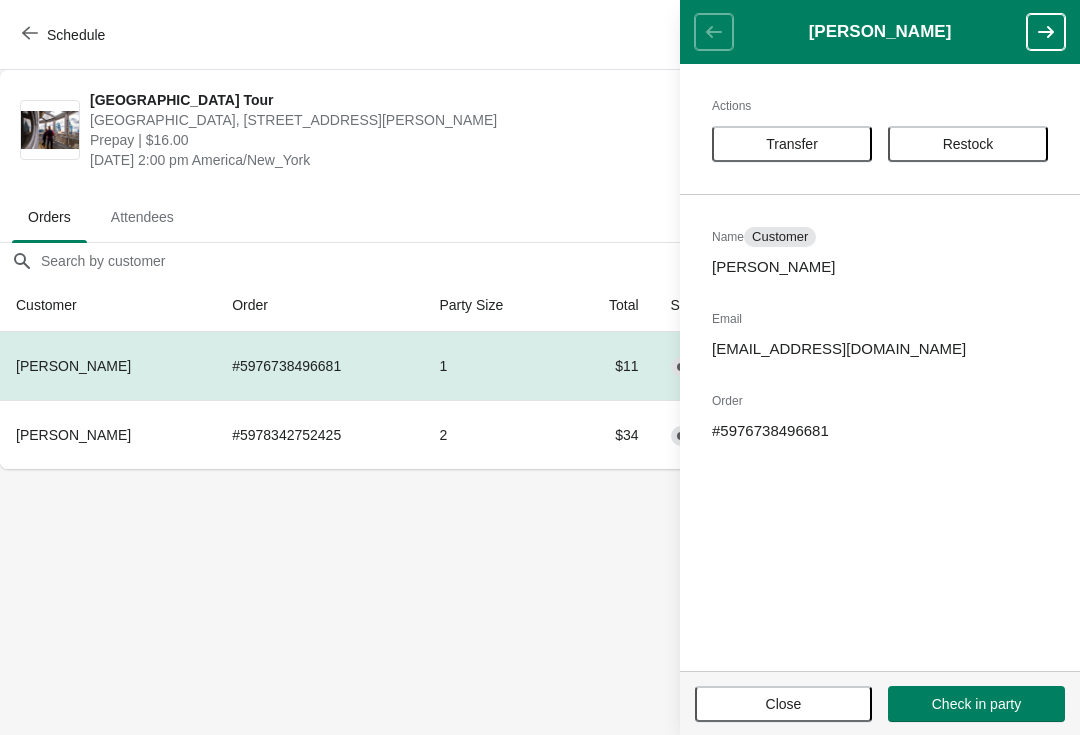 click on "Transfer" at bounding box center (792, 144) 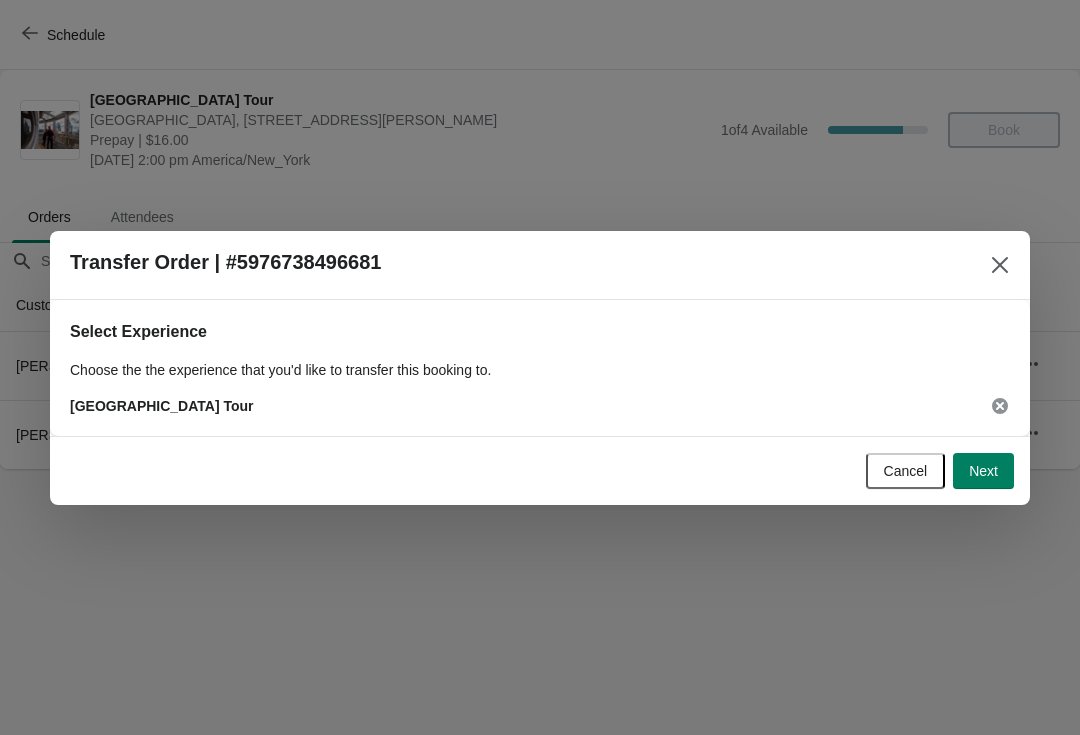 click on "Next" at bounding box center [983, 471] 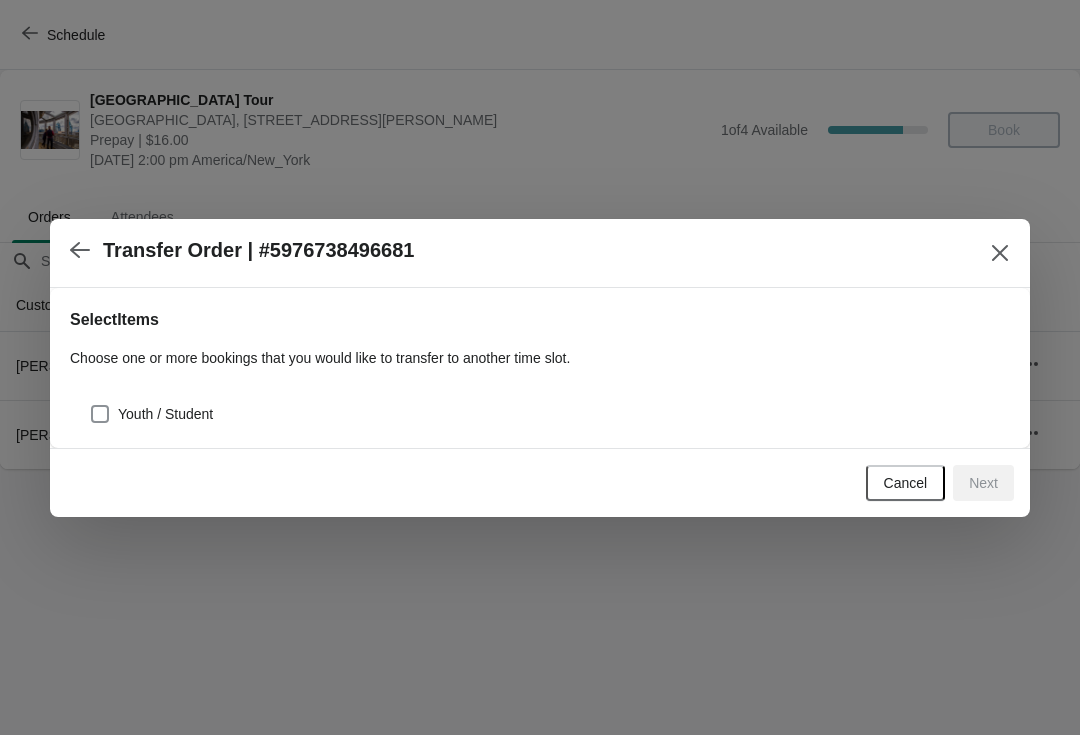 click on "Youth / Student" at bounding box center (540, 406) 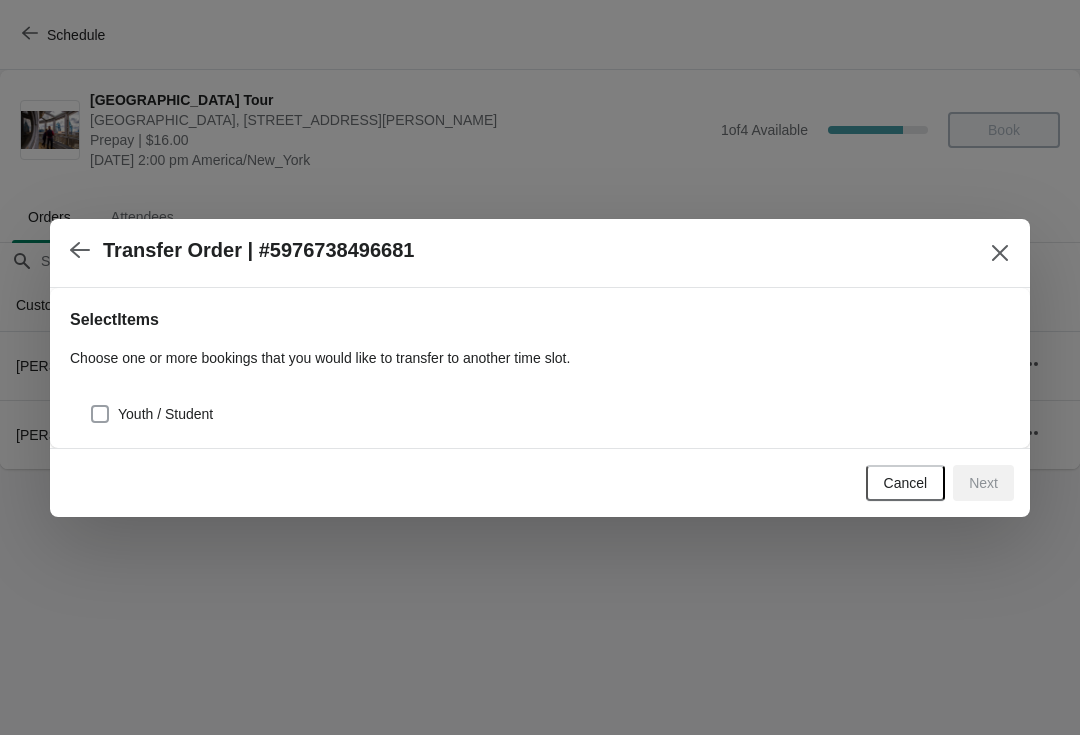 click on "Youth / Student" at bounding box center (151, 414) 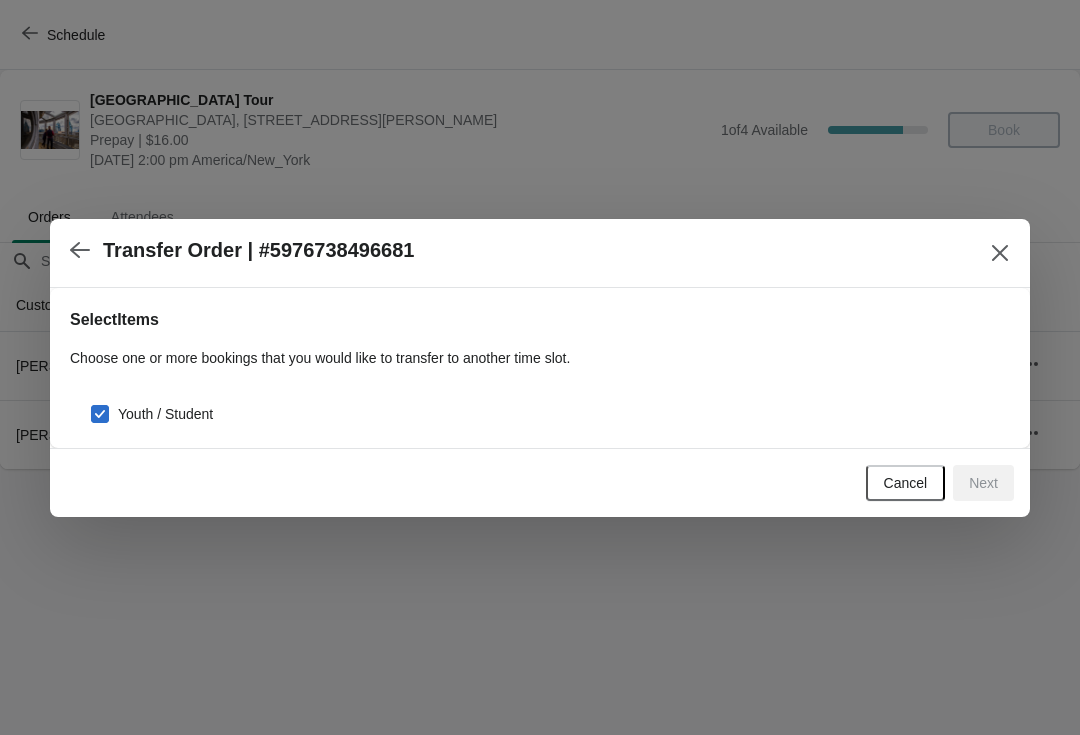 checkbox on "true" 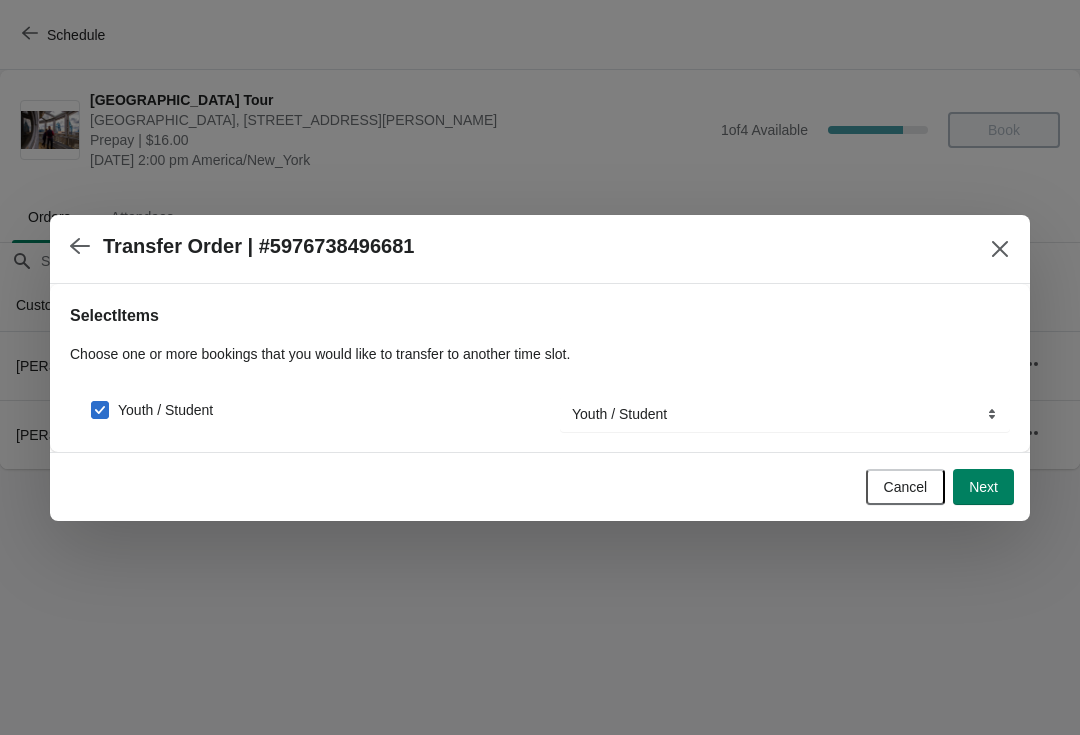 click on "Next" at bounding box center (983, 487) 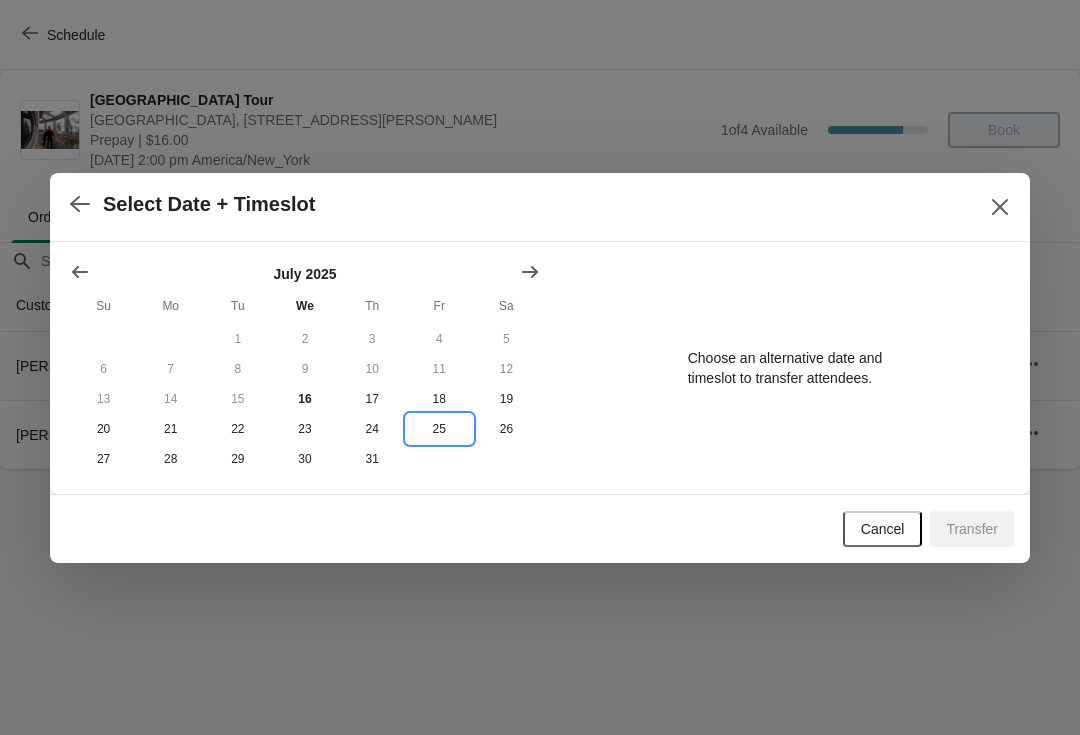click on "25" at bounding box center (439, 429) 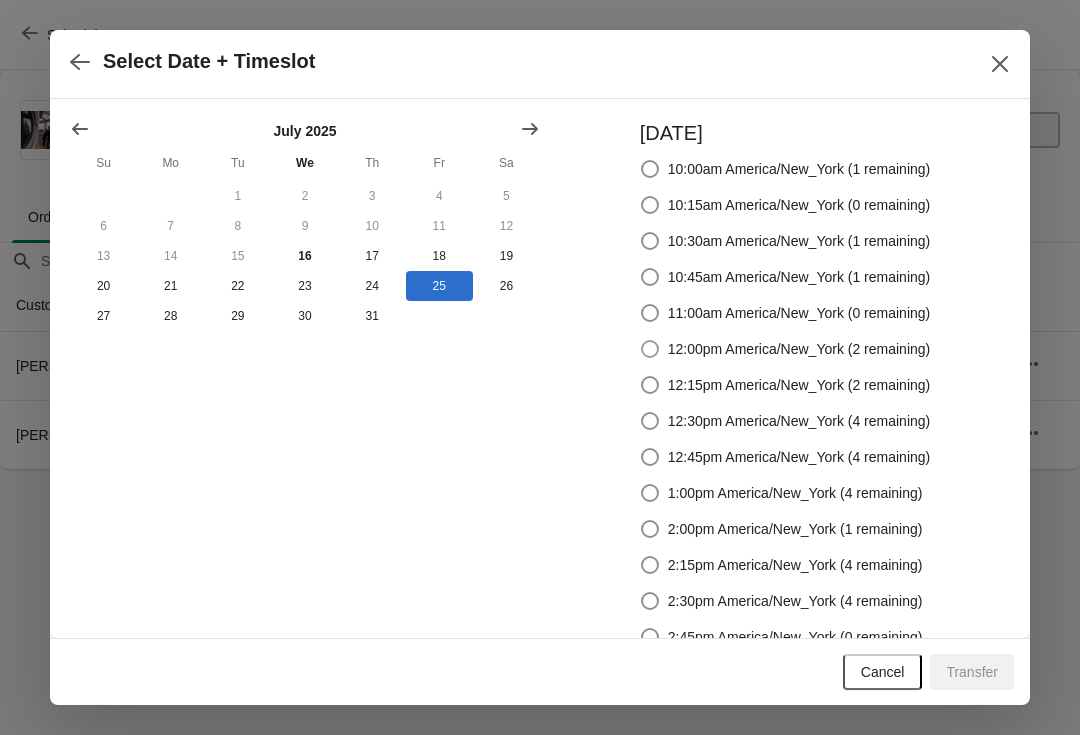 click at bounding box center (650, 349) 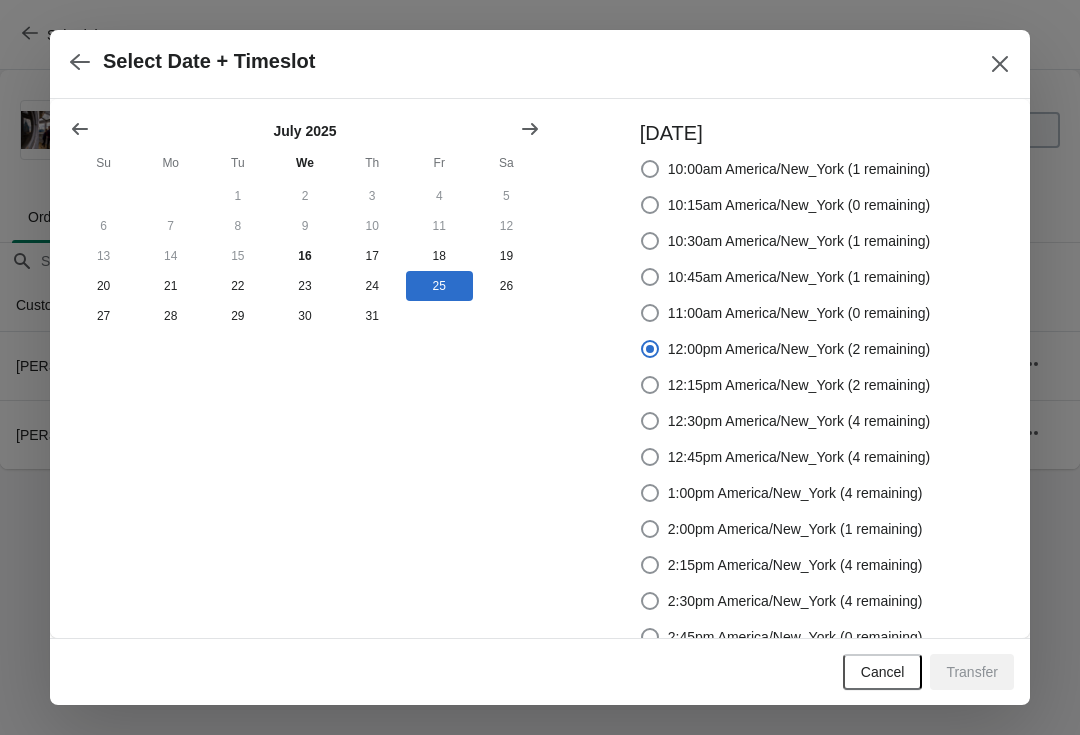 radio on "true" 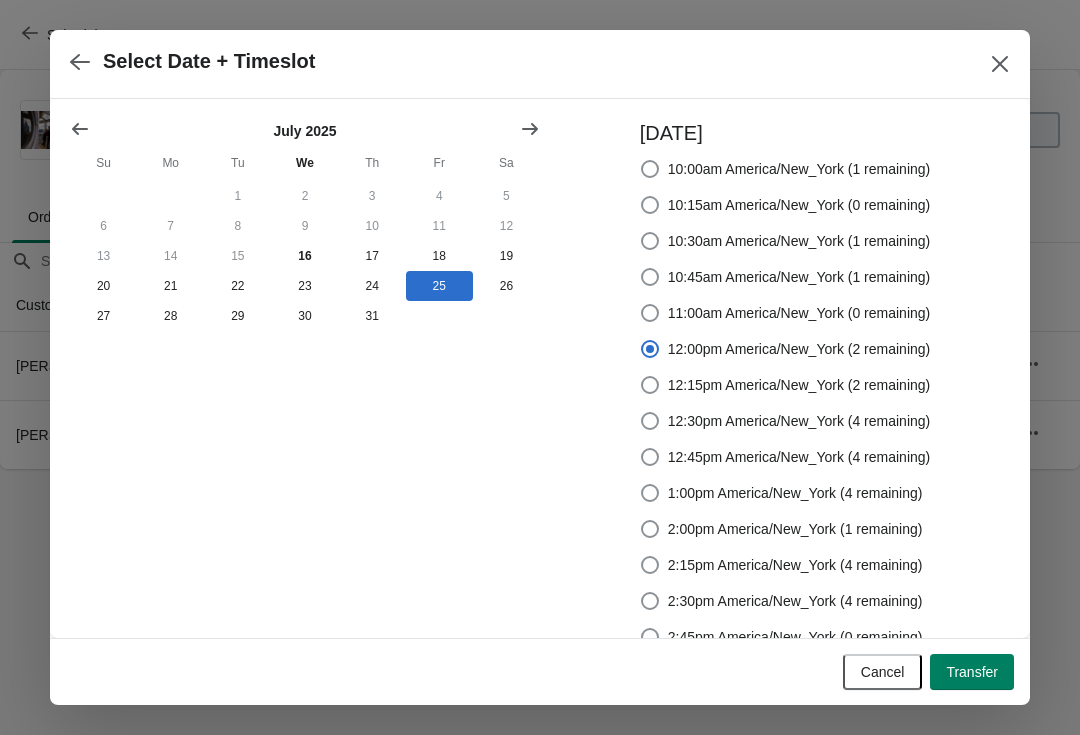 click at bounding box center [540, 367] 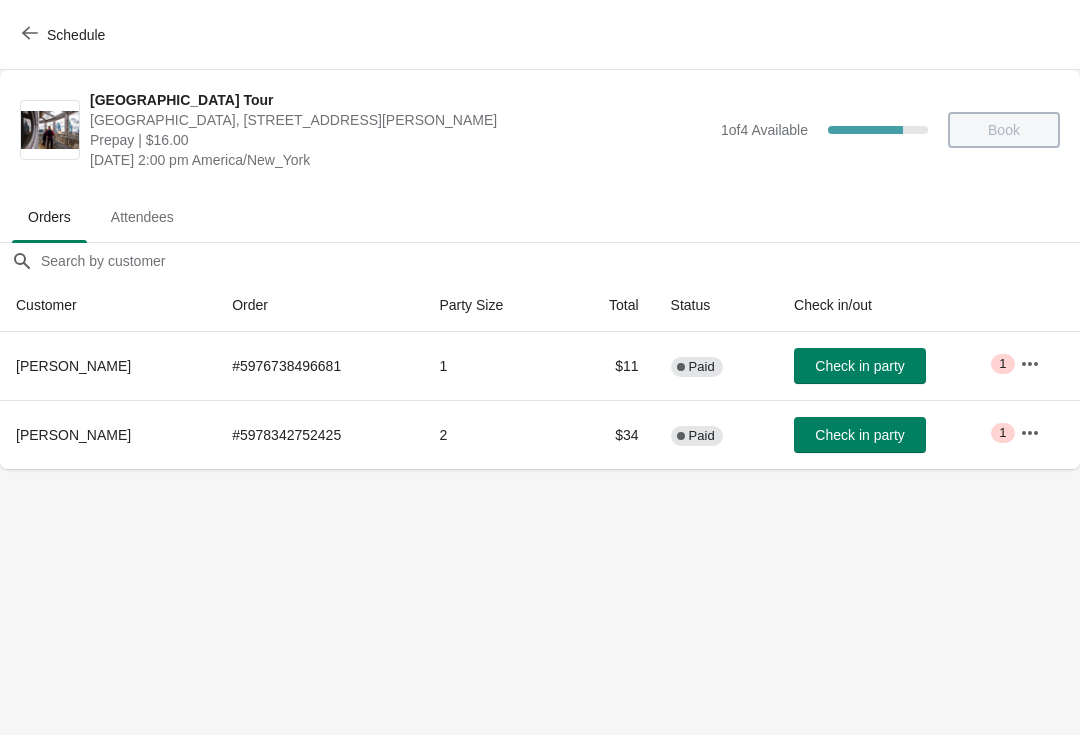 click on "Schedule [GEOGRAPHIC_DATA] [GEOGRAPHIC_DATA], [STREET_ADDRESS][PERSON_NAME] Prepay | $16.00 [DATE] 2:00 pm America/New_York 1  of  4   Available 75 % Book Orders Attendees Orders Attendees Orders filter search Customer Order Party Size Total Status Check in/out [PERSON_NAME] # 5976738496681 1 $11 Complete Paid Check in party Critical 1 [PERSON_NAME] # 5978342752425 2 $34 Complete Paid Check in party Critical 1 [PERSON_NAME] Actions Transfer Restock Name  Customer [PERSON_NAME] Email [EMAIL_ADDRESS][DOMAIN_NAME] Order # 5976738496681 Close Check in party" at bounding box center [540, 367] 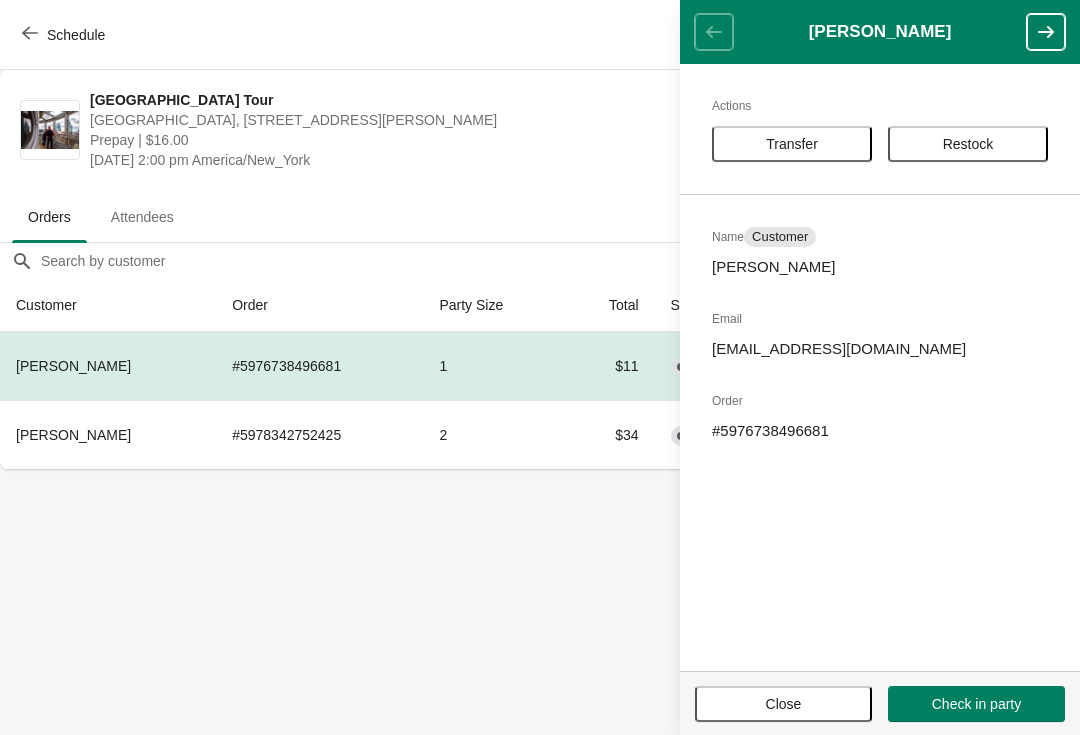 click on "Actions Transfer Restock Name  Customer [PERSON_NAME] Email [EMAIL_ADDRESS][DOMAIN_NAME] Order # 5976738496681" at bounding box center [880, 367] 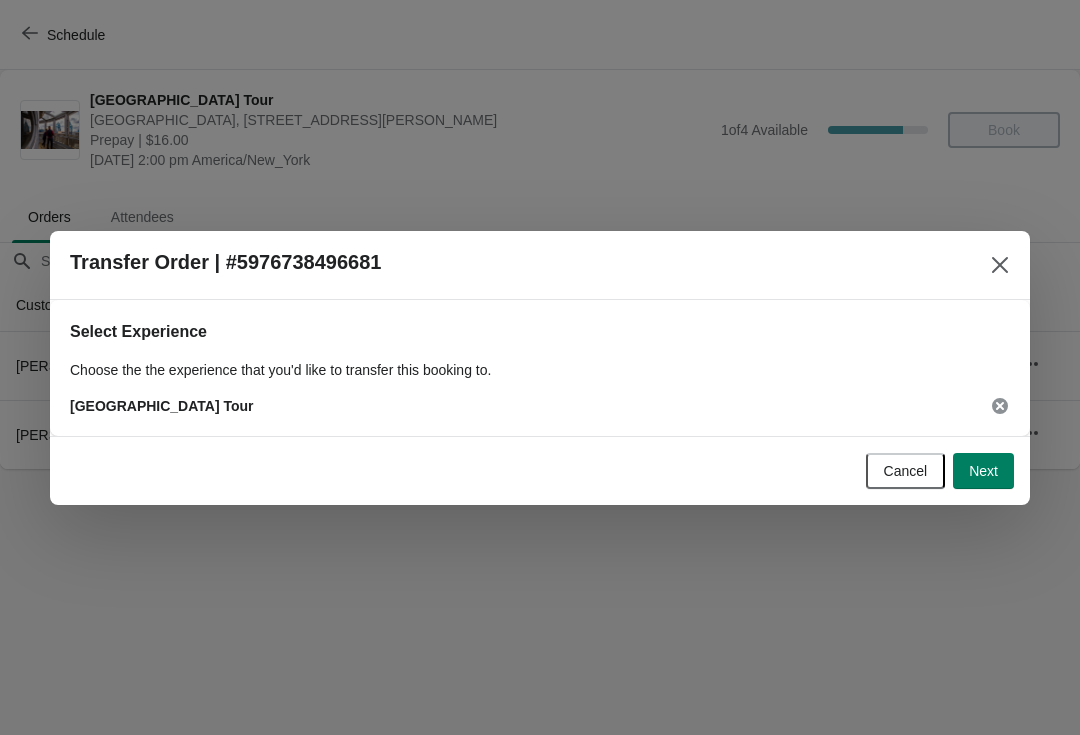 click on "Next" at bounding box center [983, 471] 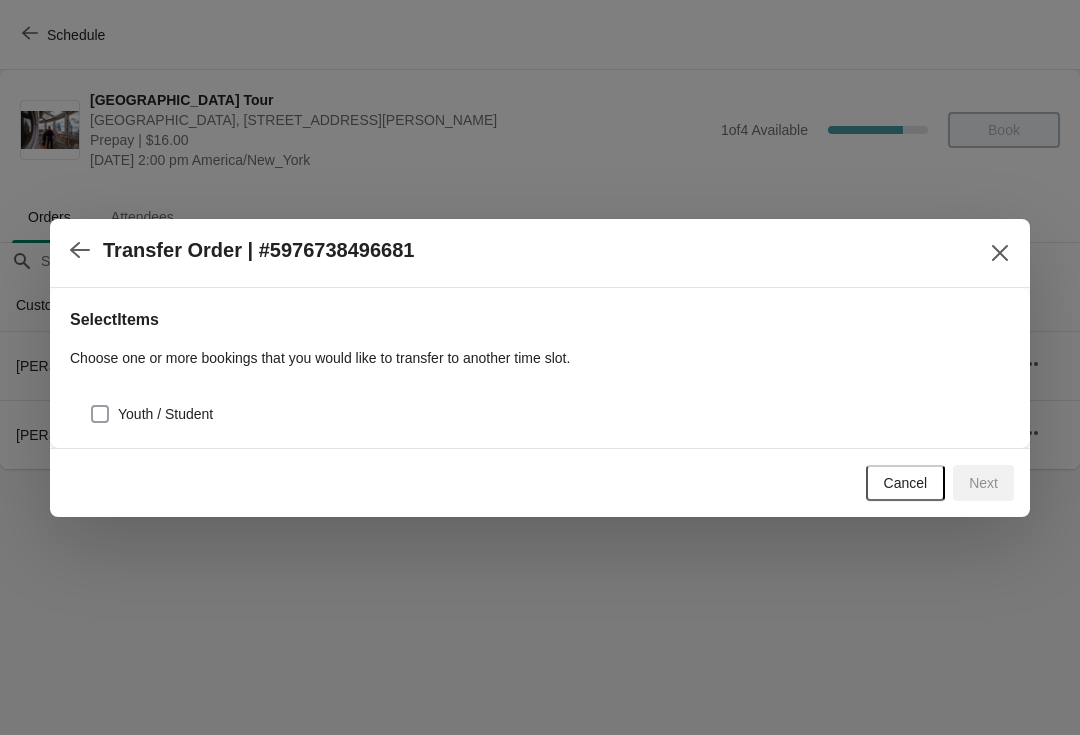 click at bounding box center (100, 414) 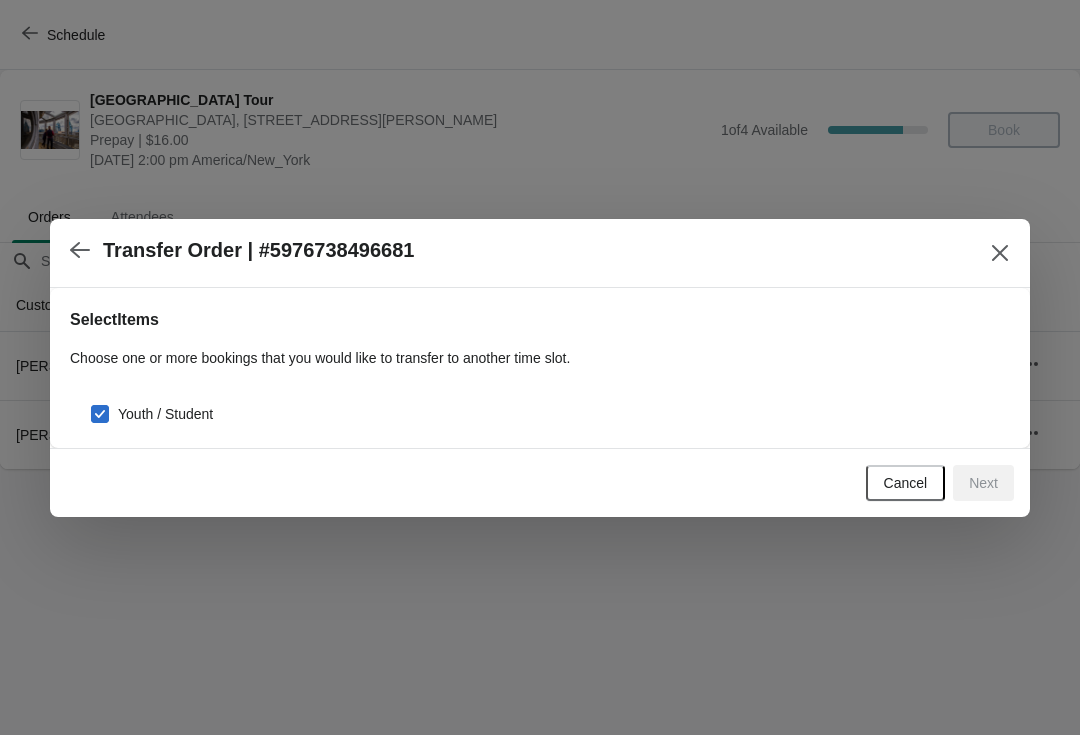 checkbox on "true" 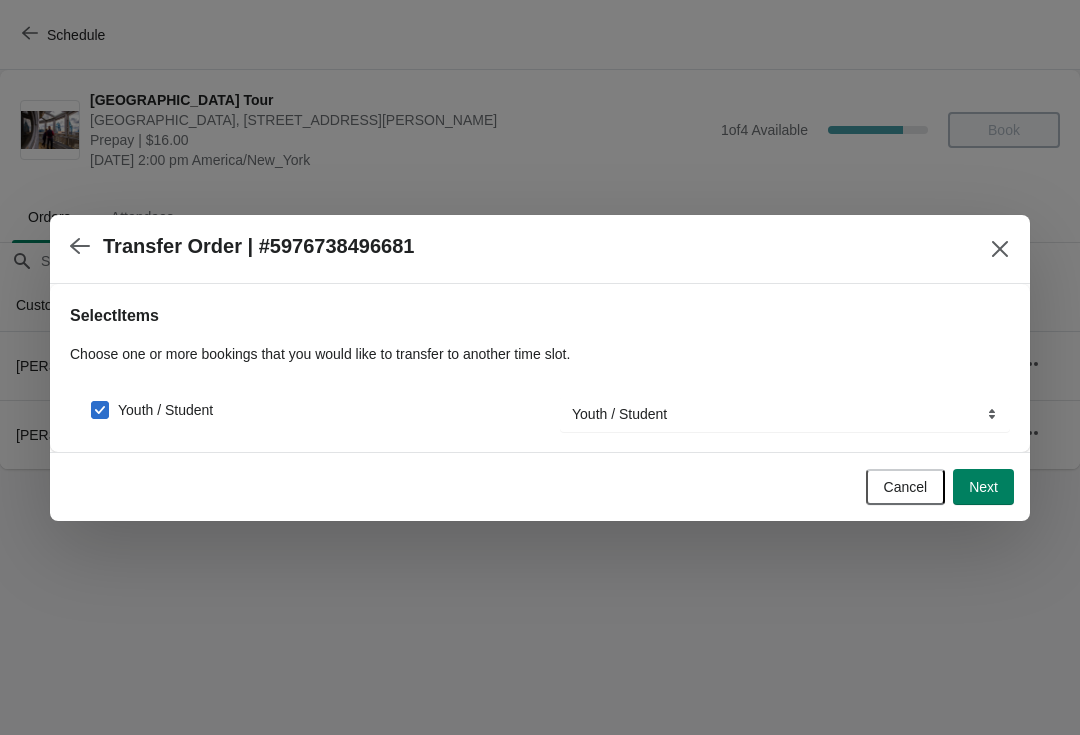 click on "Next" at bounding box center (983, 487) 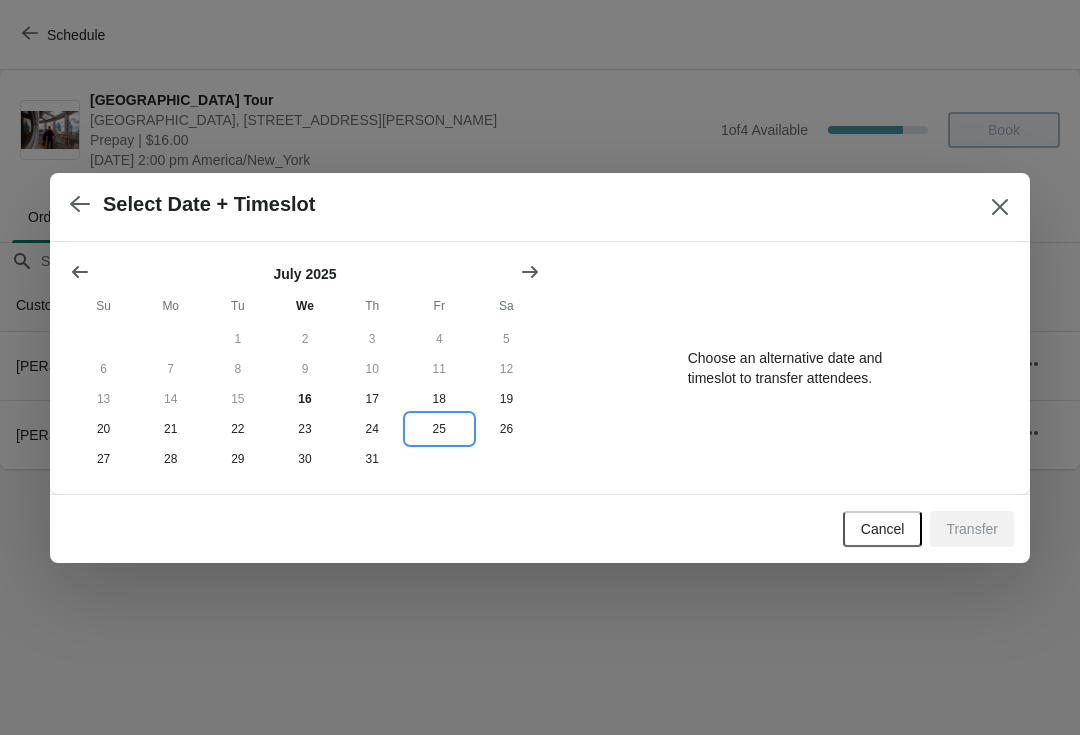 click on "25" at bounding box center (439, 429) 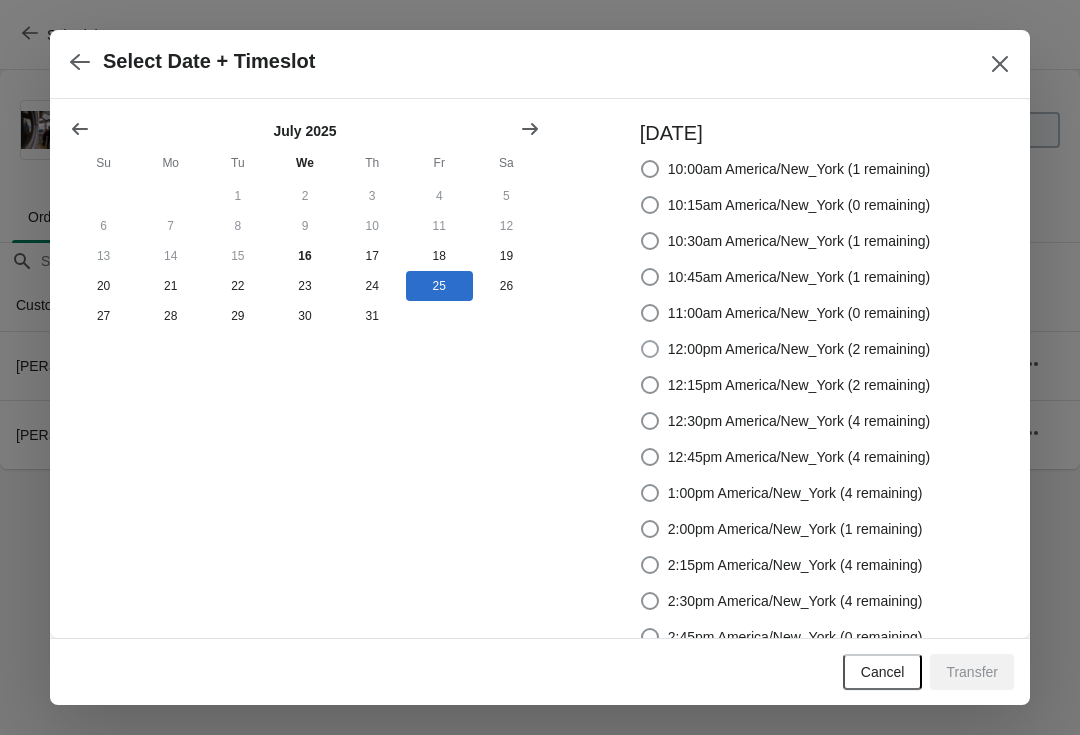 click on "12:00pm America/New_York (2 remaining)" at bounding box center [785, 349] 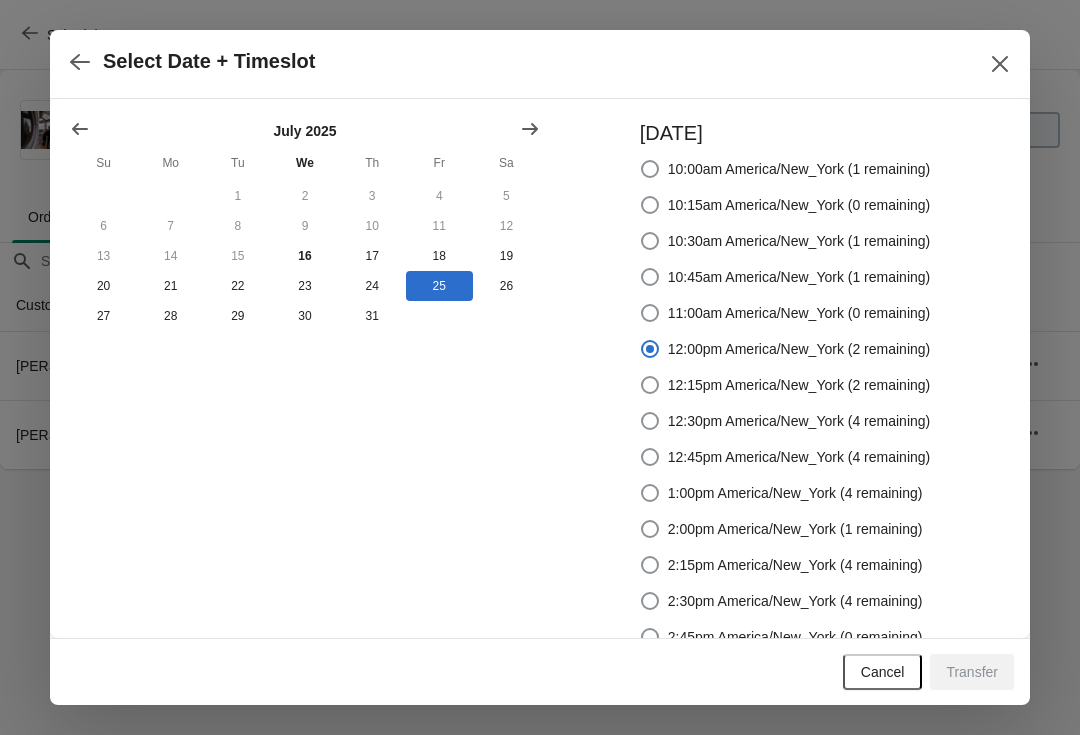 radio on "true" 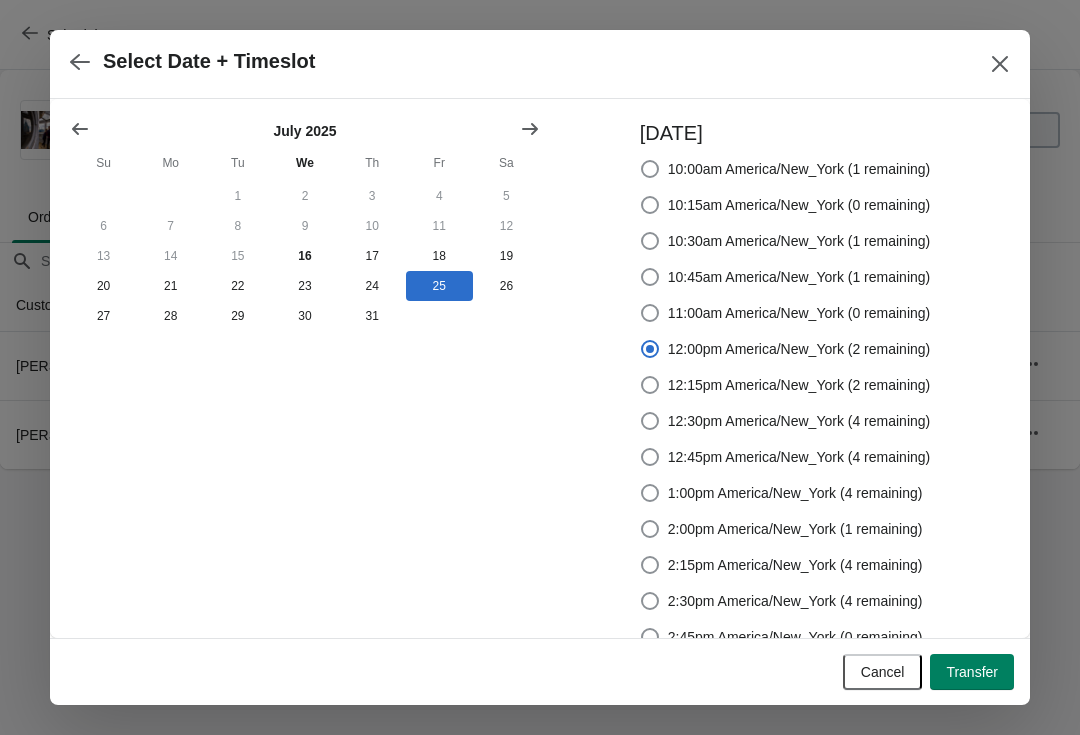 click on "Transfer" at bounding box center [972, 672] 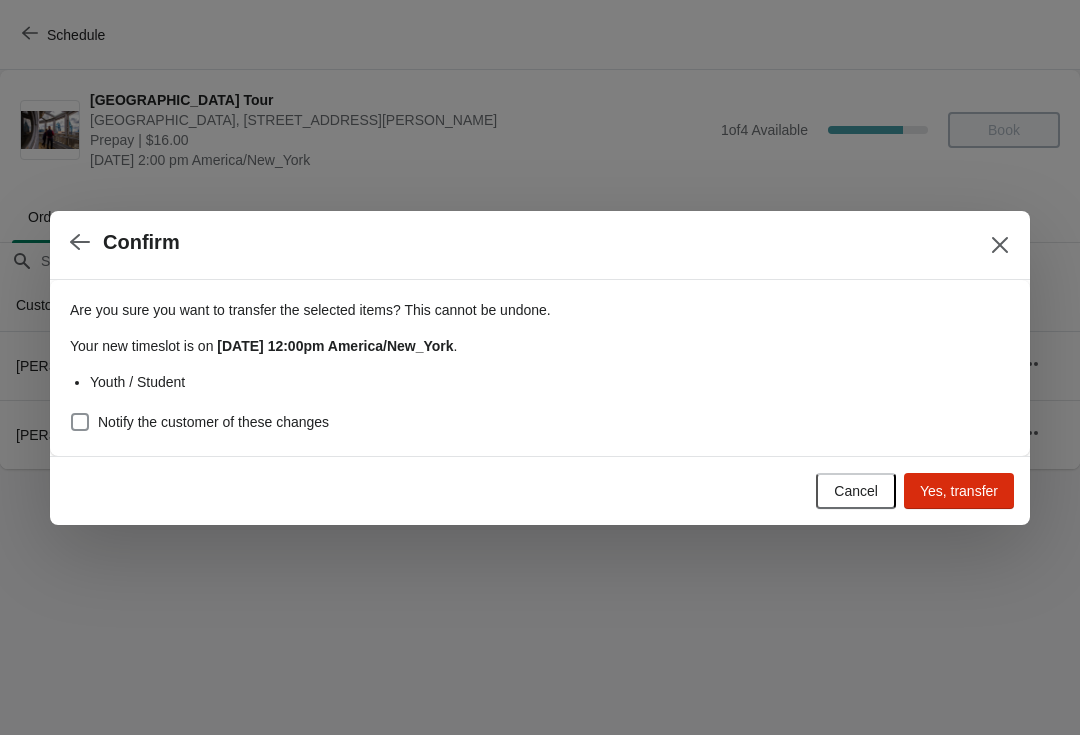click at bounding box center [80, 422] 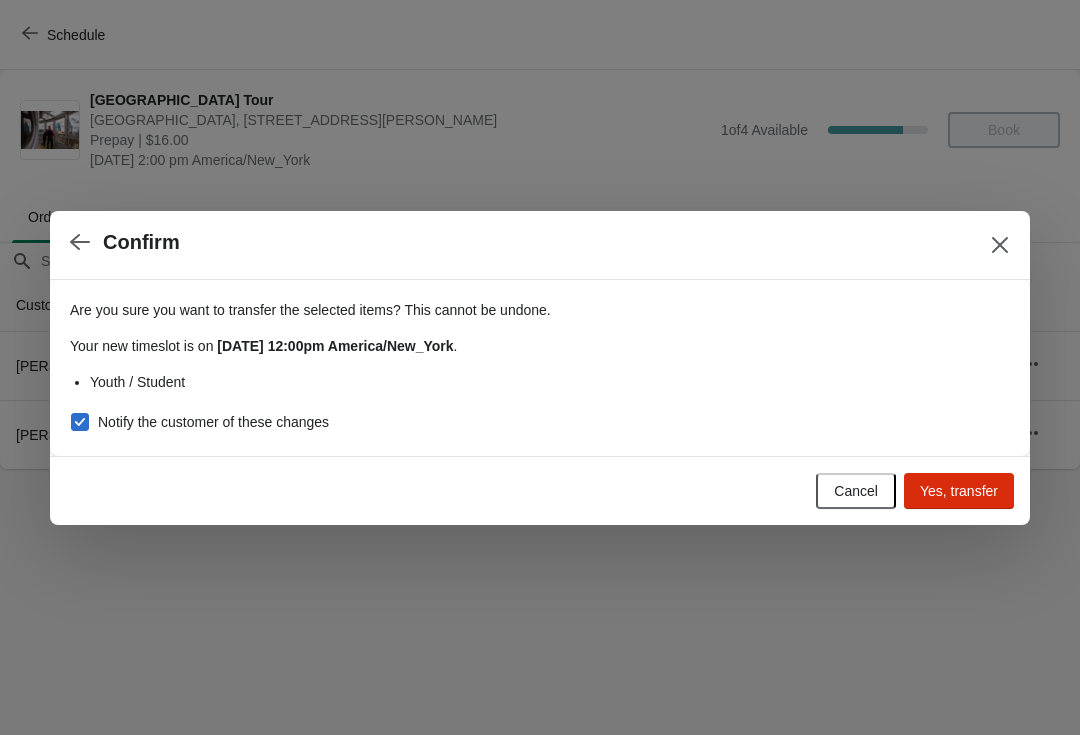 checkbox on "true" 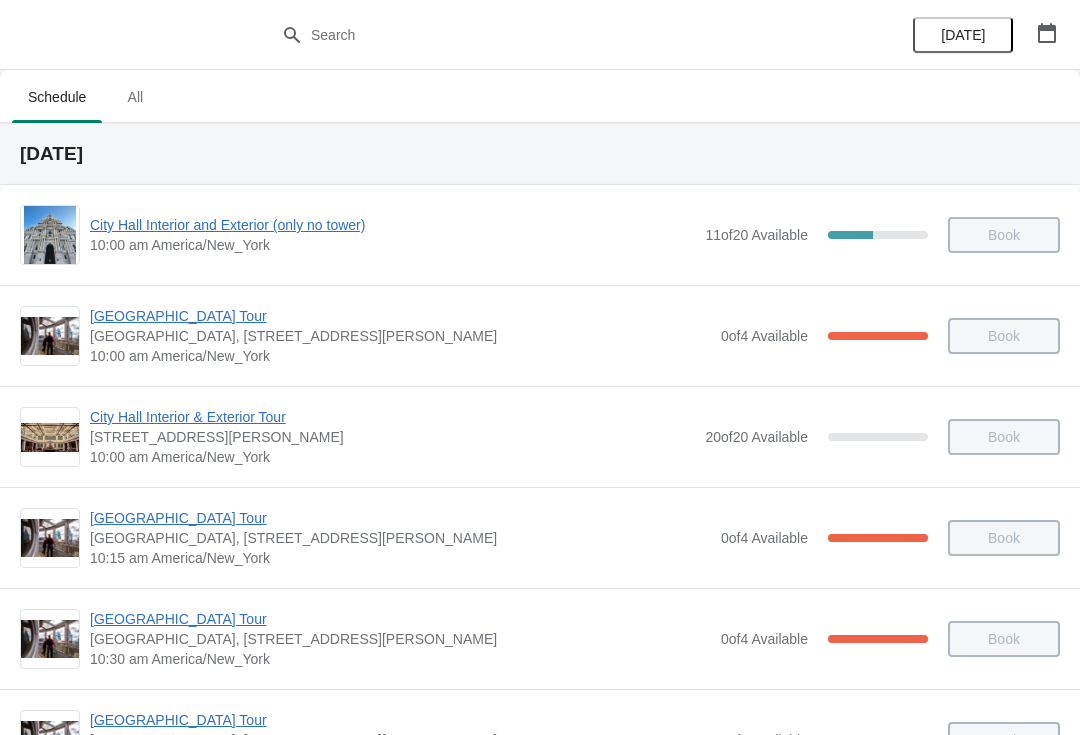 scroll, scrollTop: 0, scrollLeft: 0, axis: both 